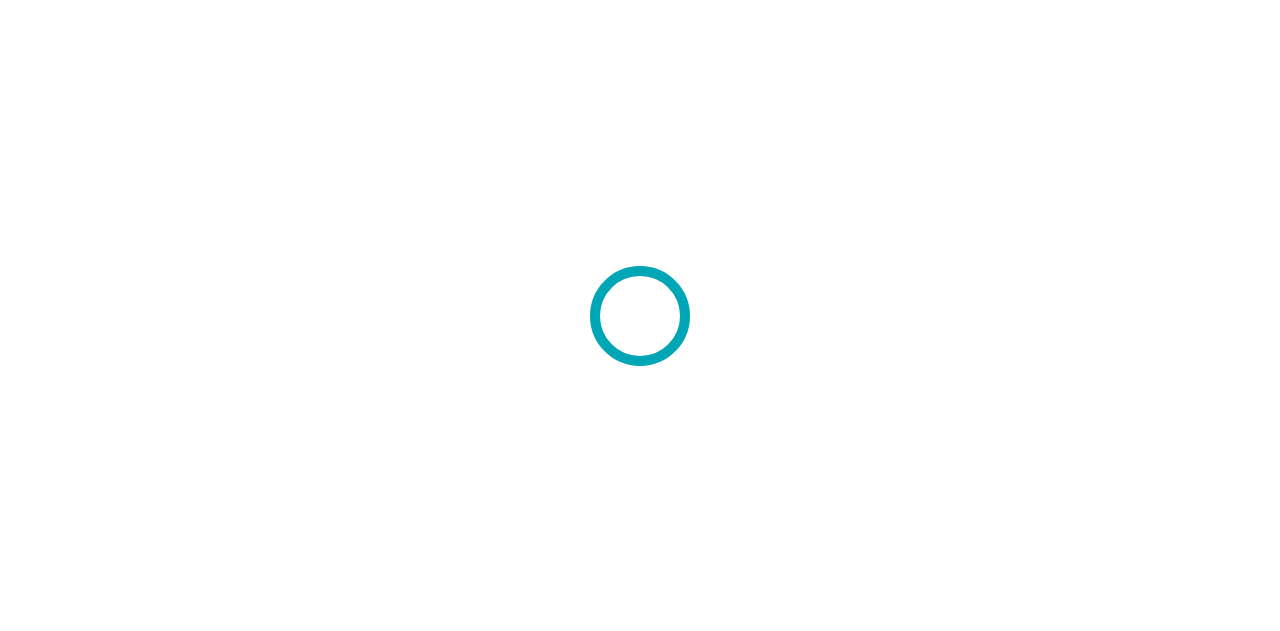scroll, scrollTop: 0, scrollLeft: 0, axis: both 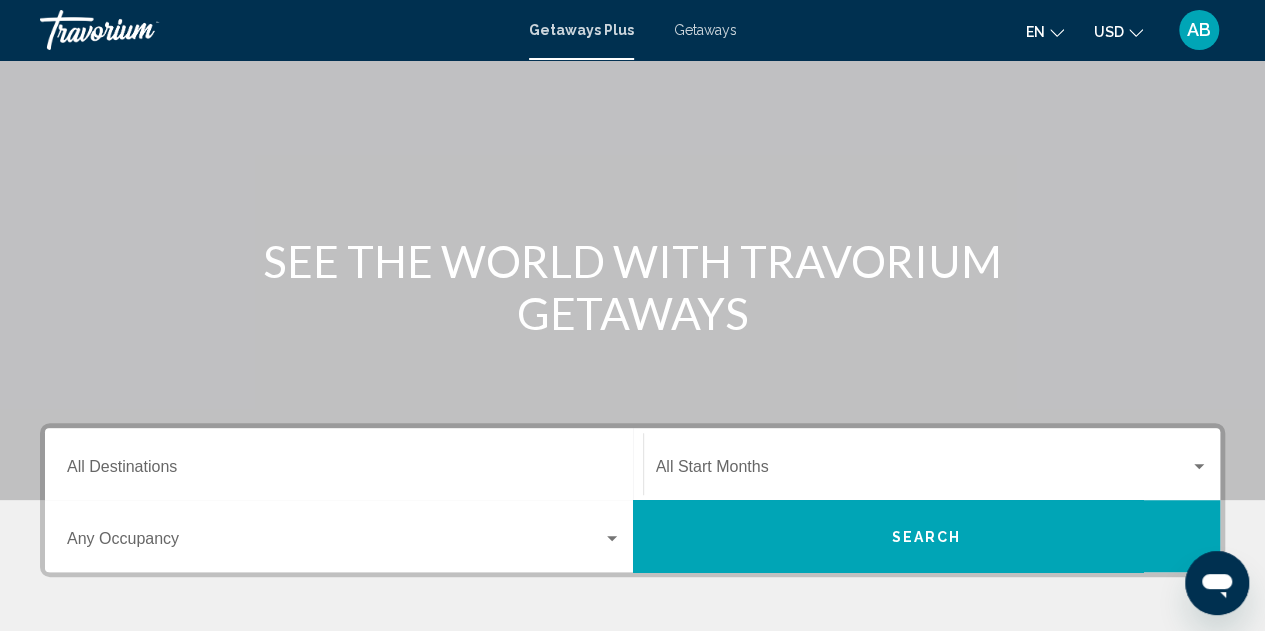 click at bounding box center [923, 471] 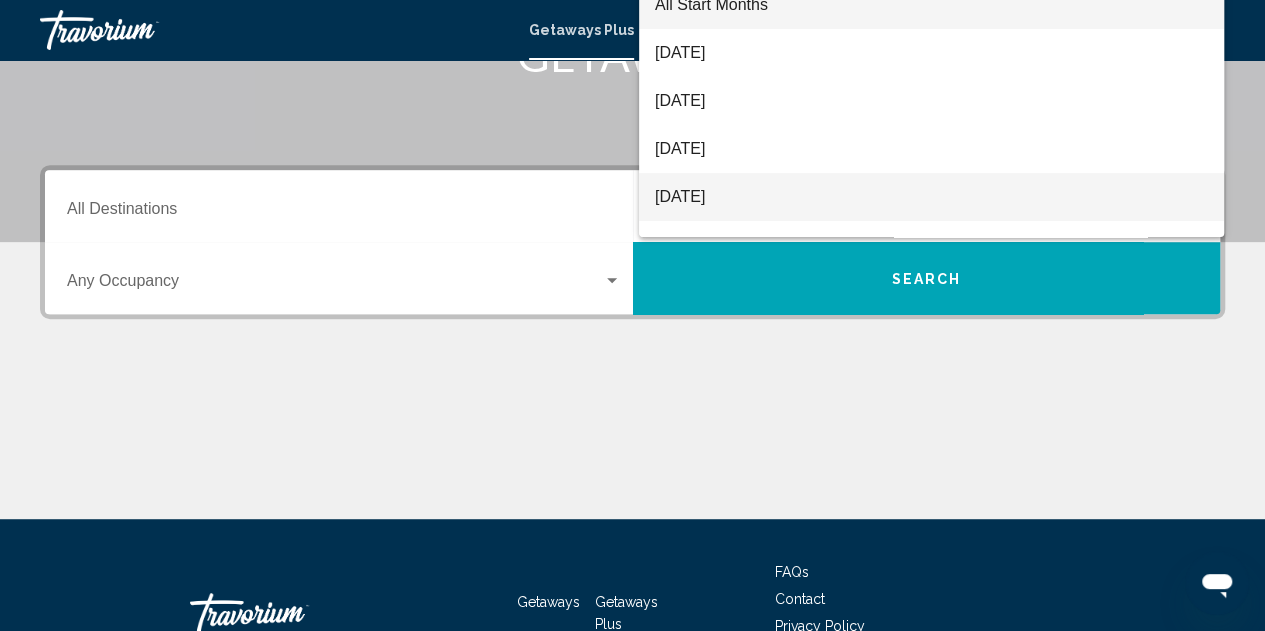 scroll, scrollTop: 258, scrollLeft: 0, axis: vertical 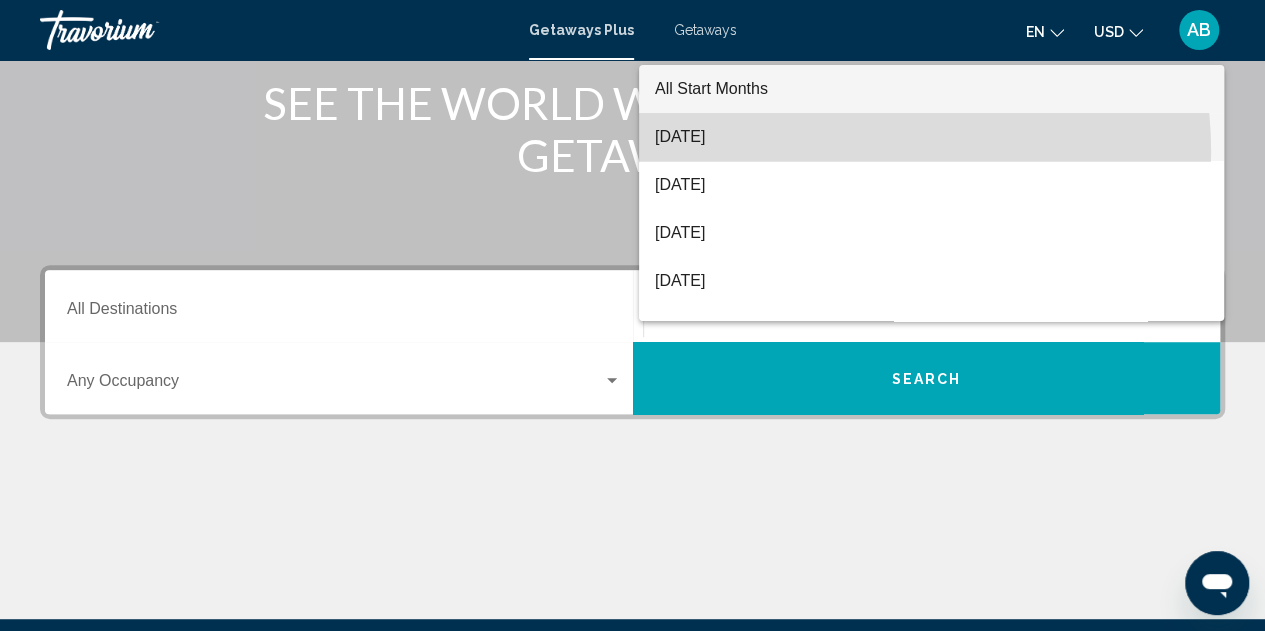 click on "July 2025" at bounding box center (931, 137) 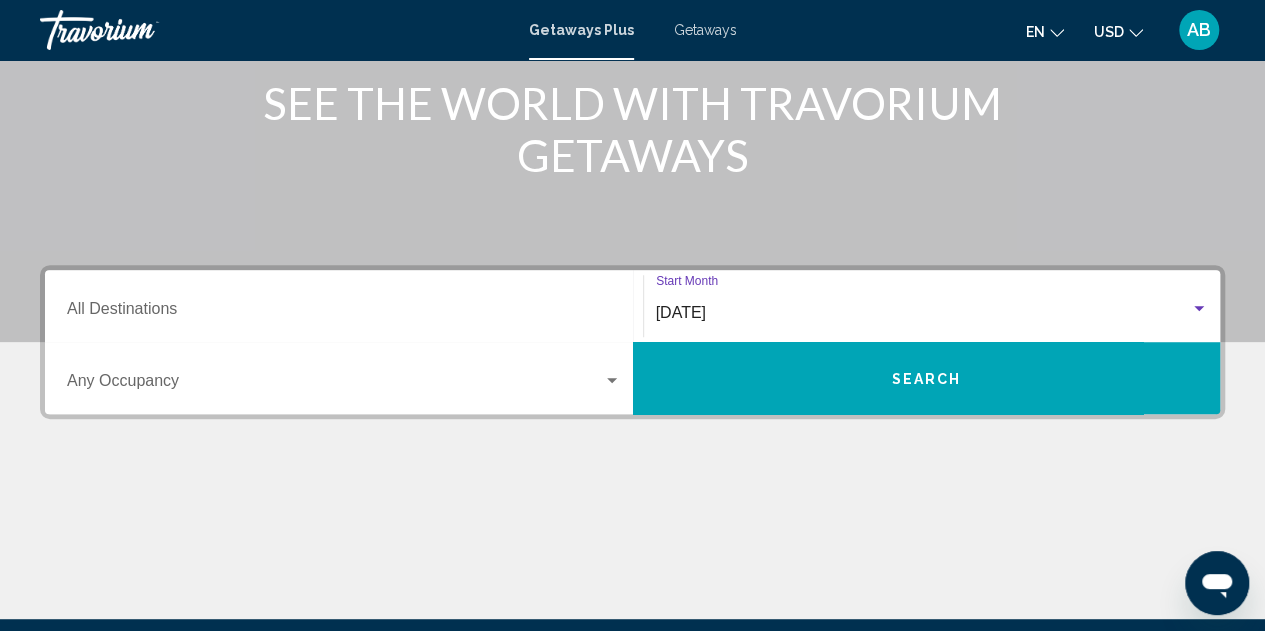 click on "Destination All Destinations" at bounding box center (344, 306) 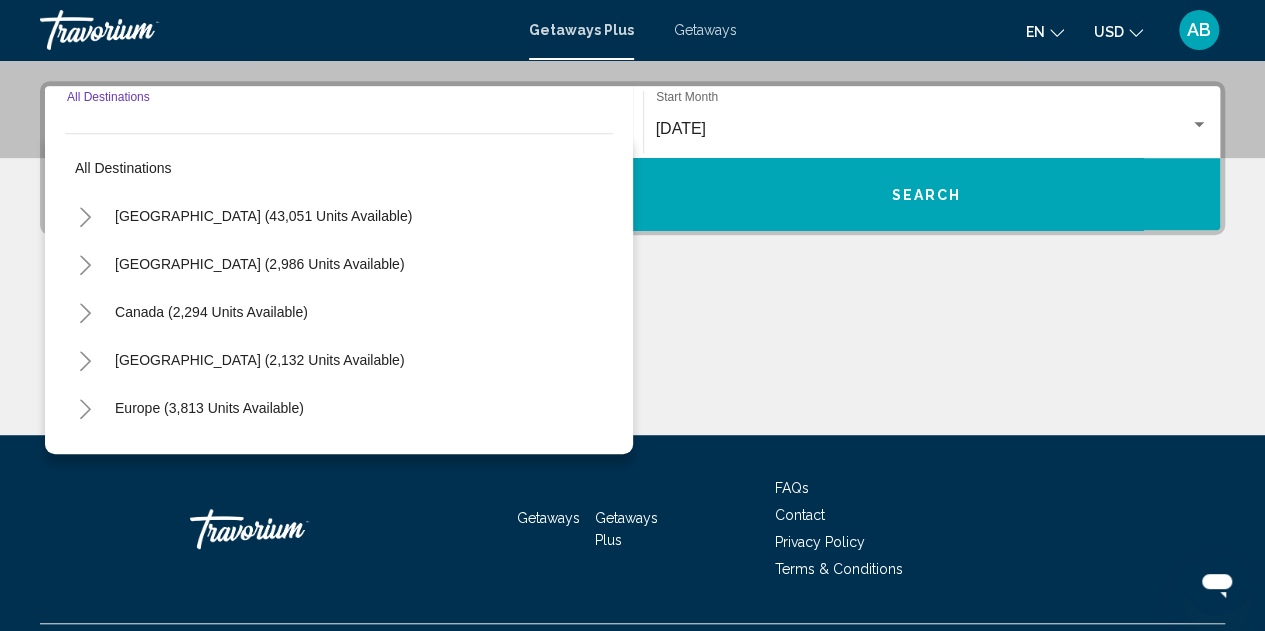 scroll, scrollTop: 458, scrollLeft: 0, axis: vertical 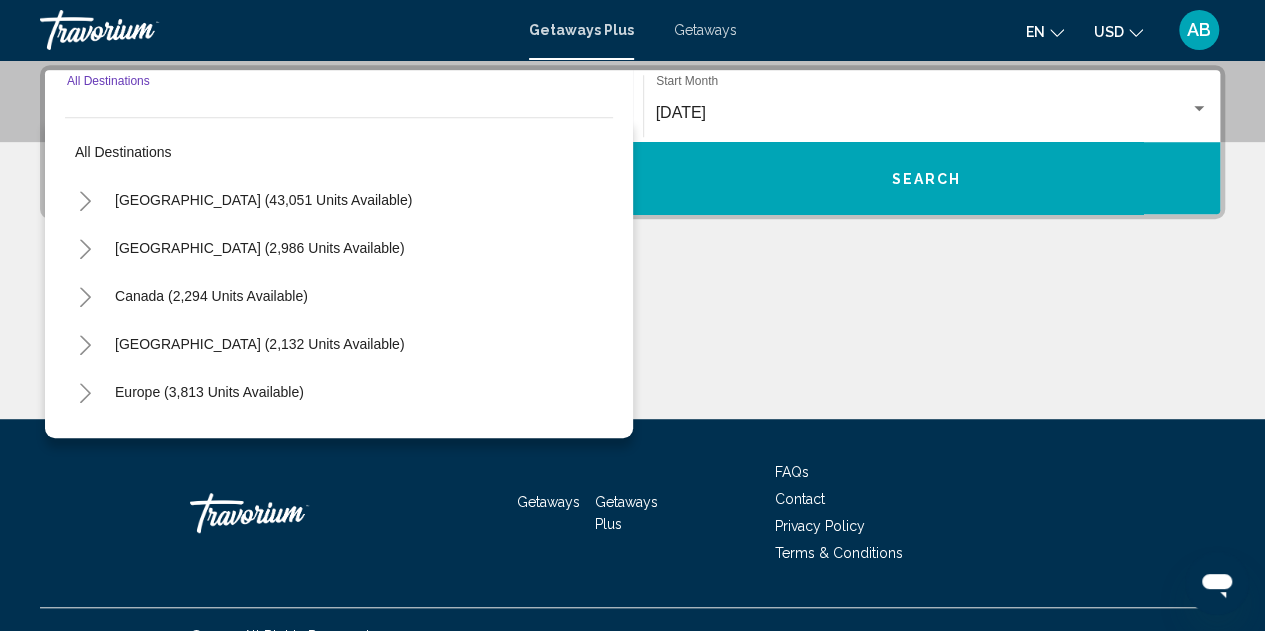click 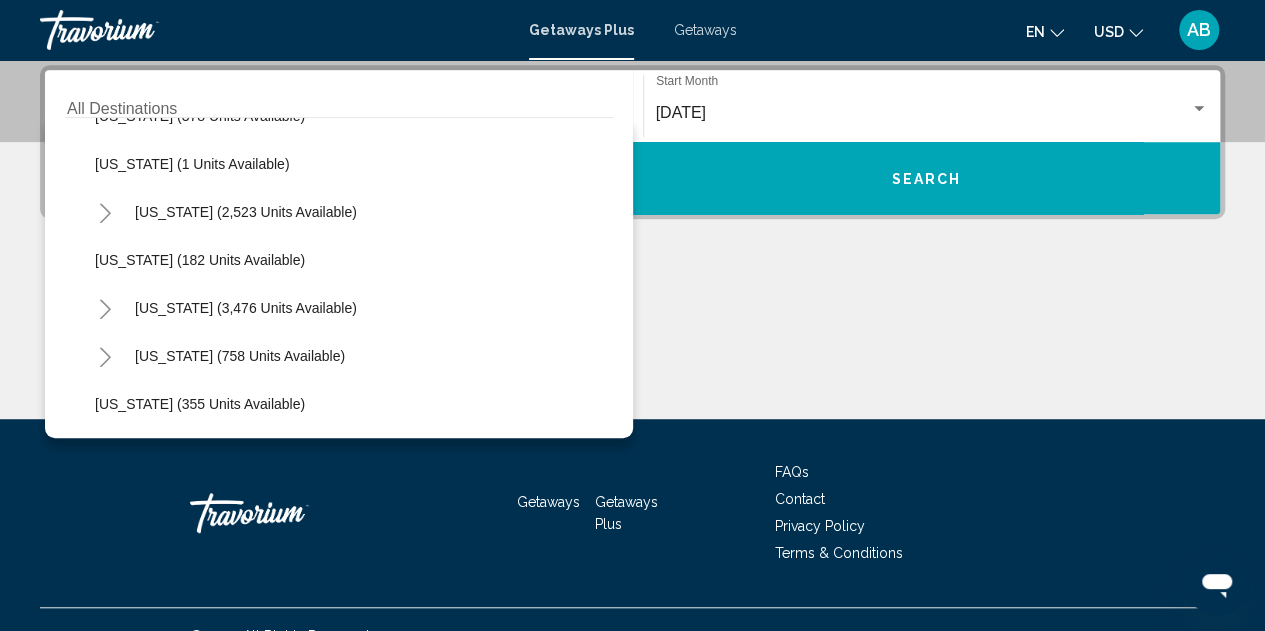 scroll, scrollTop: 1000, scrollLeft: 0, axis: vertical 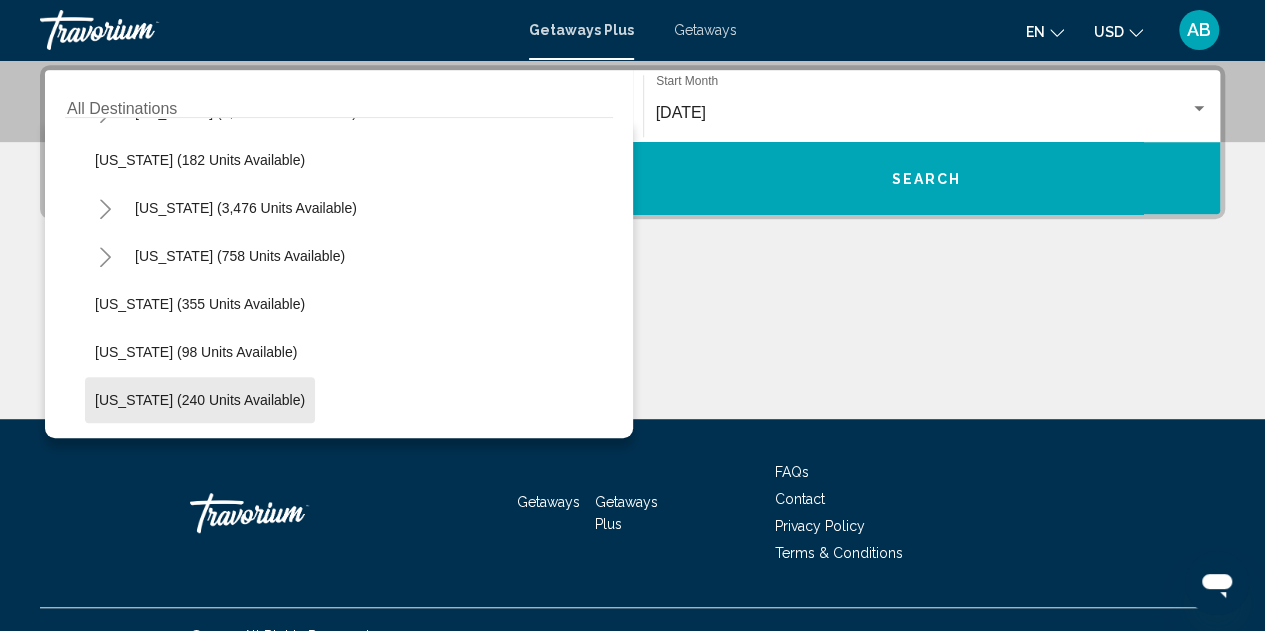 click on "New York (240 units available)" 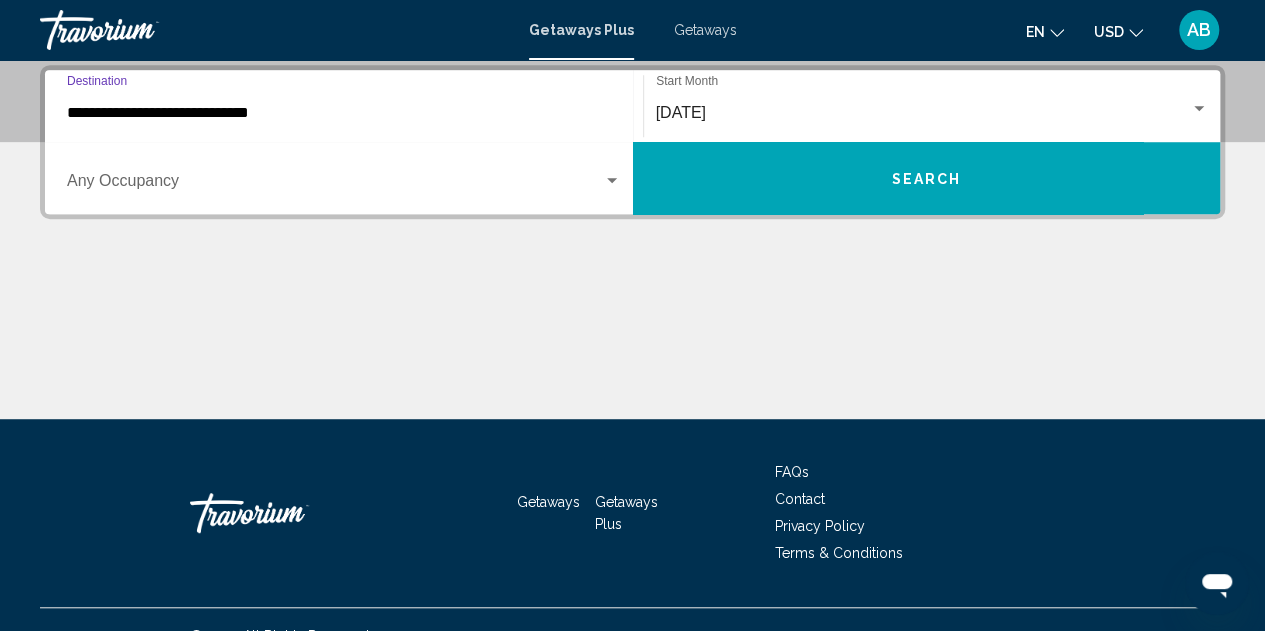 click at bounding box center (335, 185) 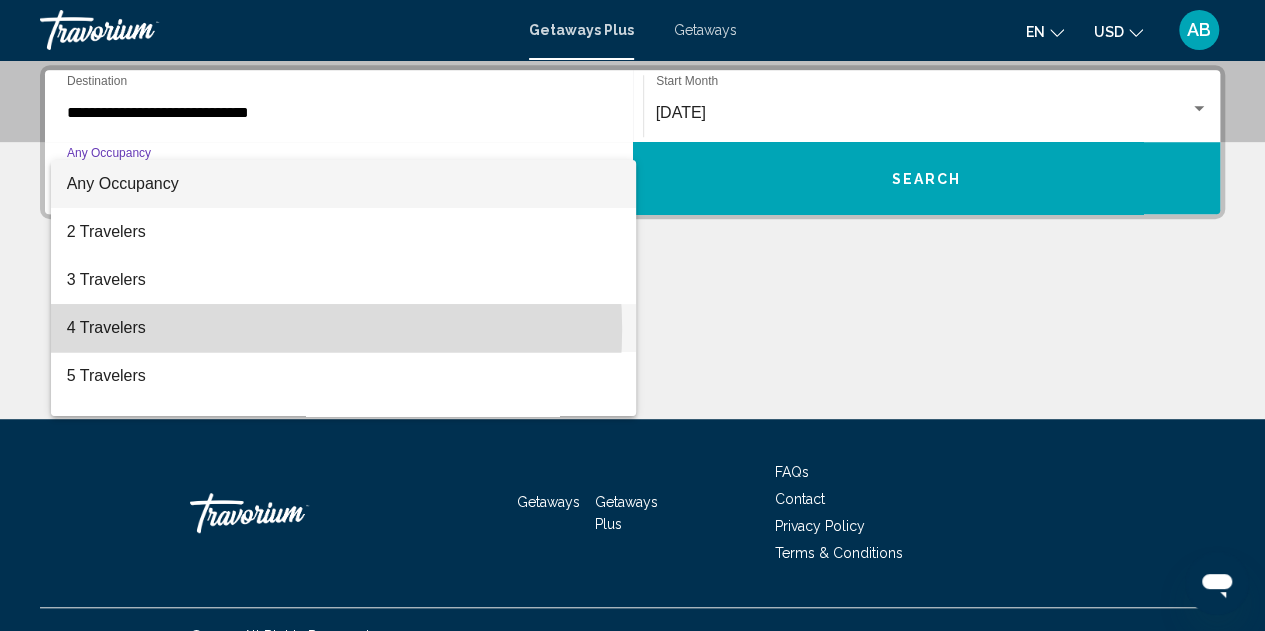 click on "4 Travelers" at bounding box center [344, 328] 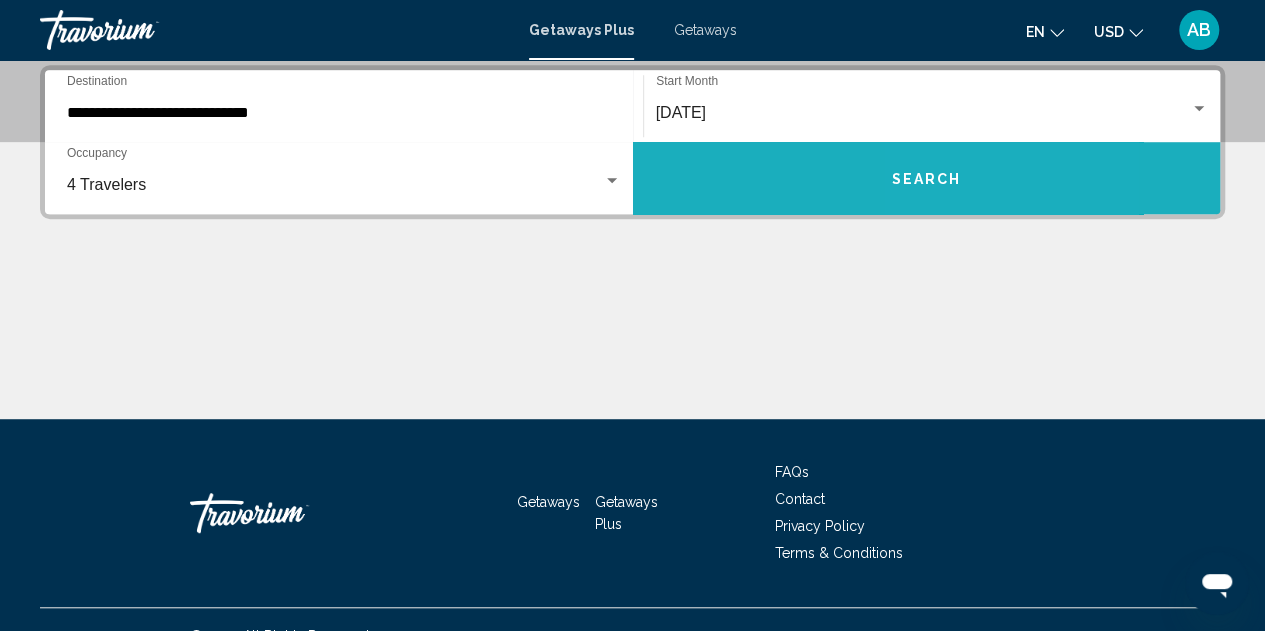 click on "Search" at bounding box center (926, 179) 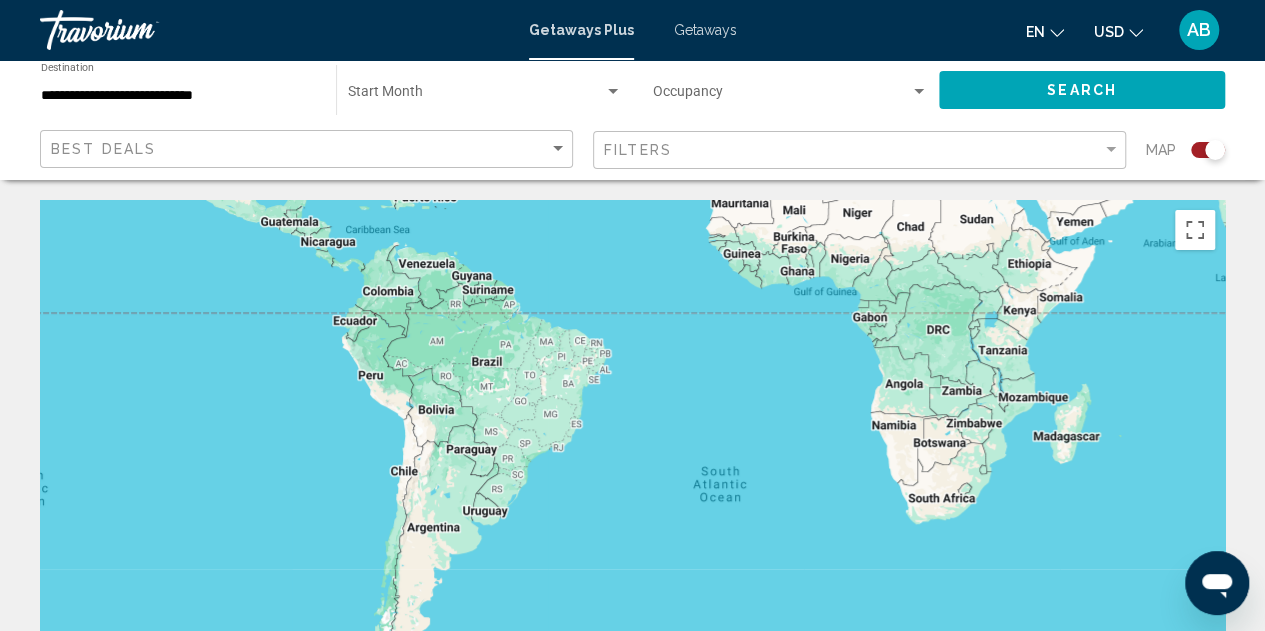 drag, startPoint x: 824, startPoint y: 513, endPoint x: 829, endPoint y: 175, distance: 338.037 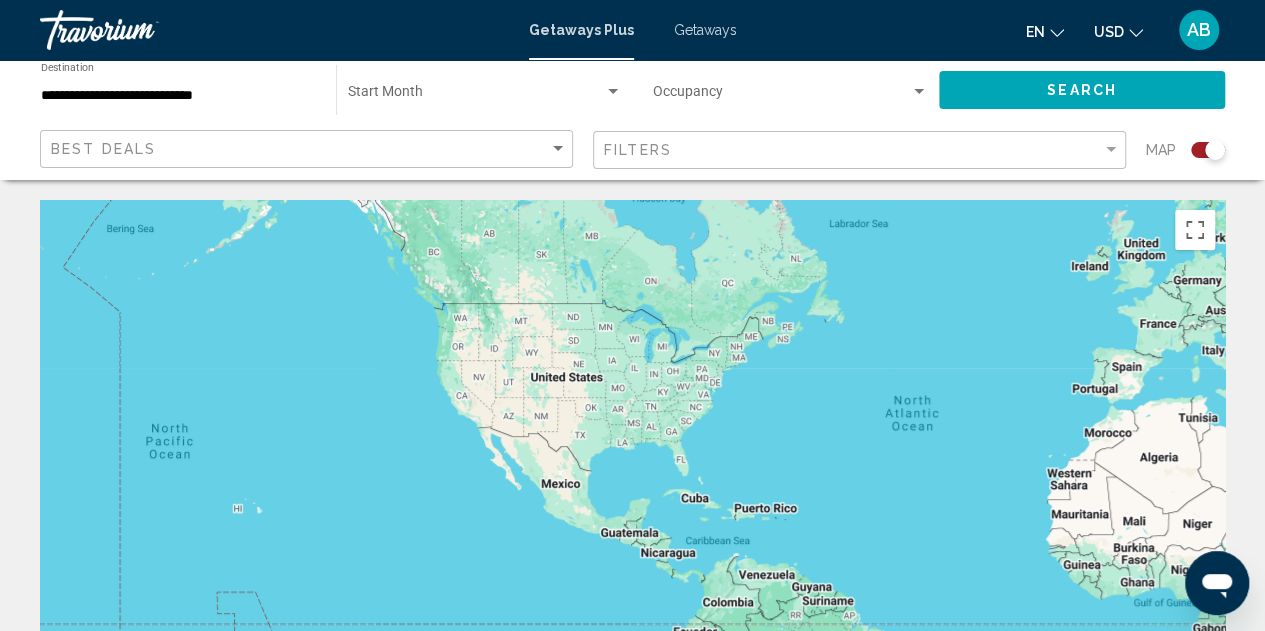 drag, startPoint x: 923, startPoint y: 287, endPoint x: 1140, endPoint y: 586, distance: 369.44553 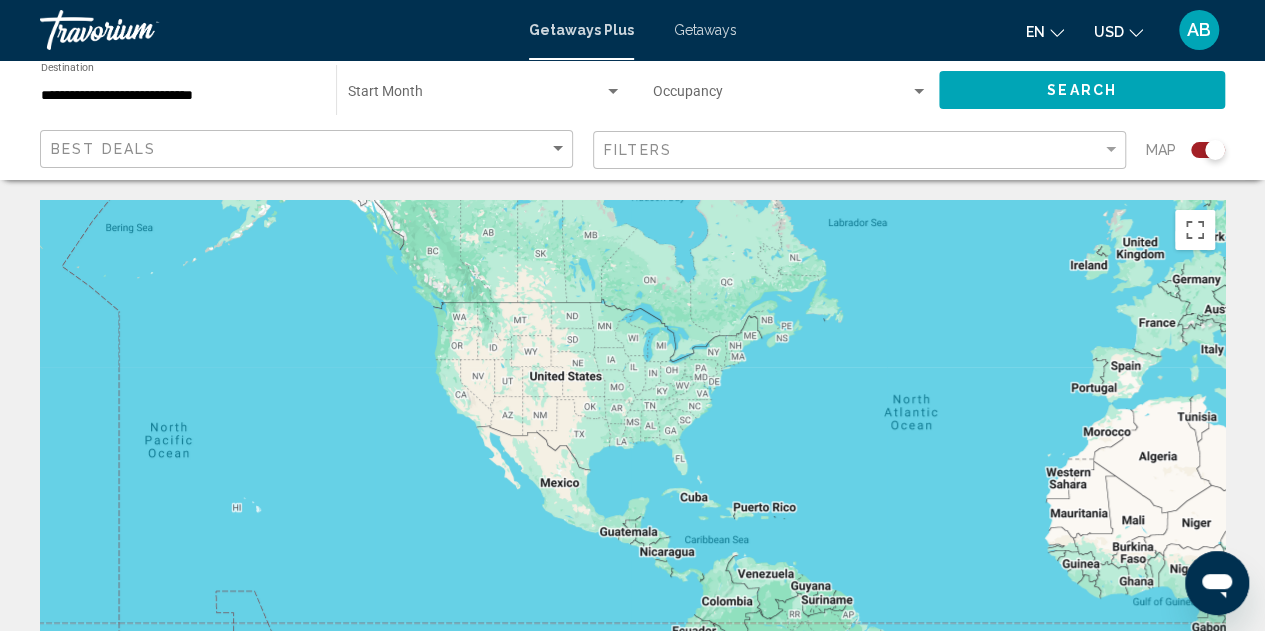 click on "To navigate, press the arrow keys." at bounding box center [632, 500] 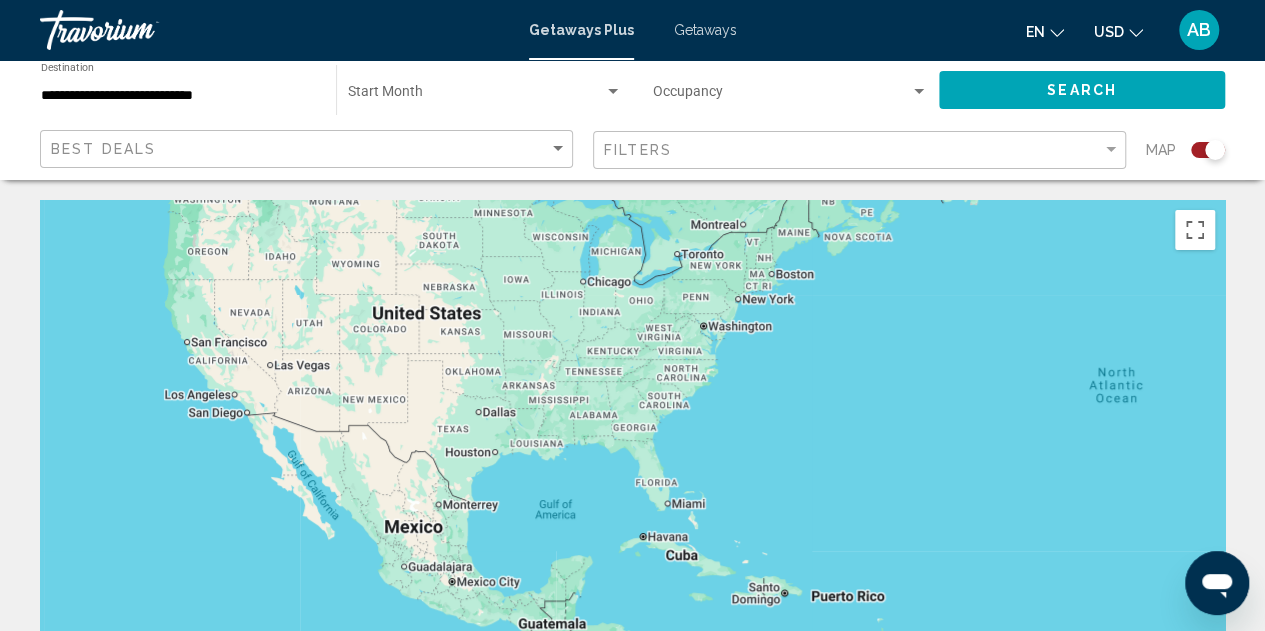 click on "To navigate, press the arrow keys." at bounding box center [632, 500] 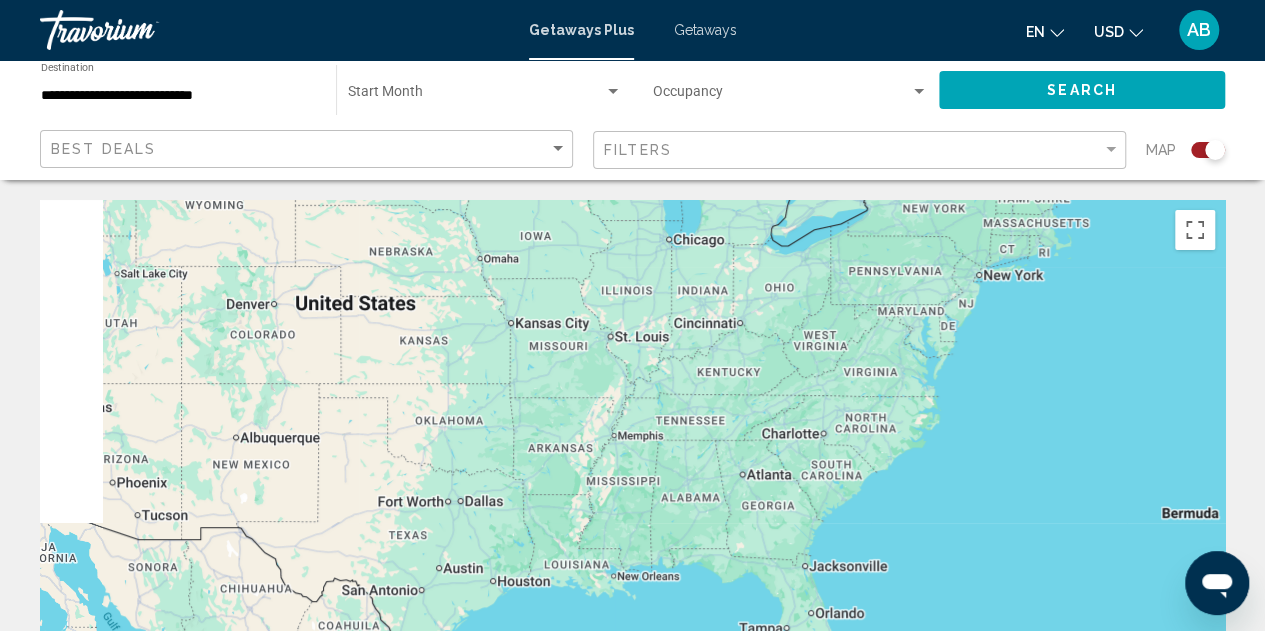 drag, startPoint x: 666, startPoint y: 407, endPoint x: 878, endPoint y: 522, distance: 241.18251 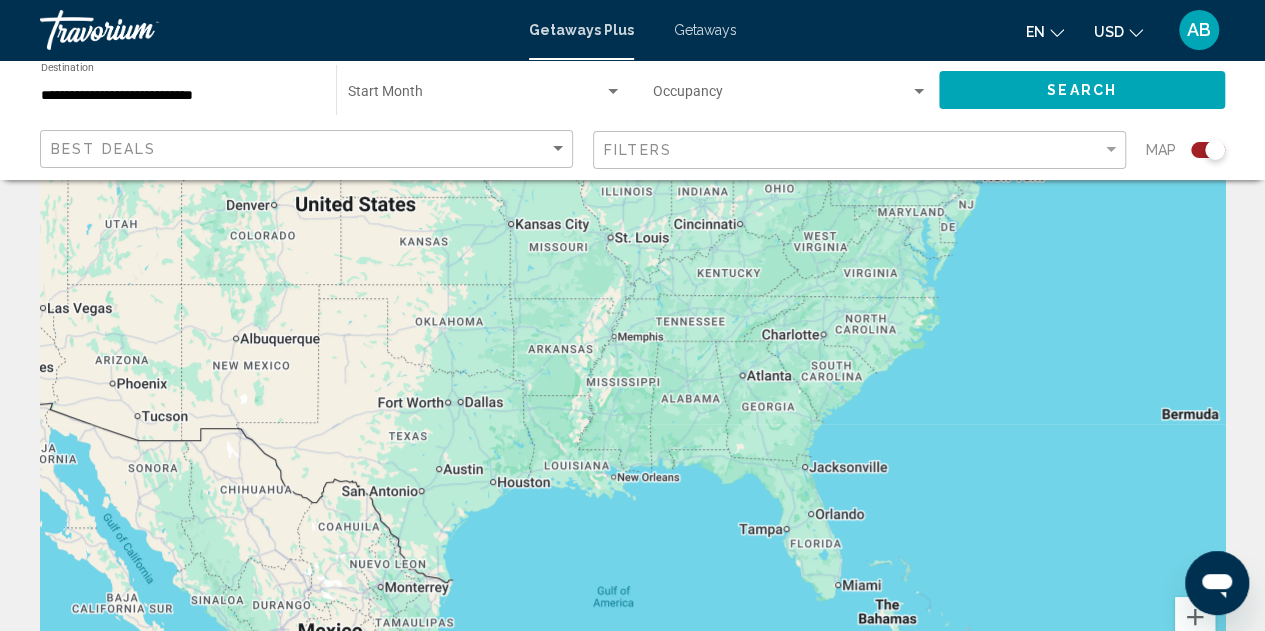 scroll, scrollTop: 0, scrollLeft: 0, axis: both 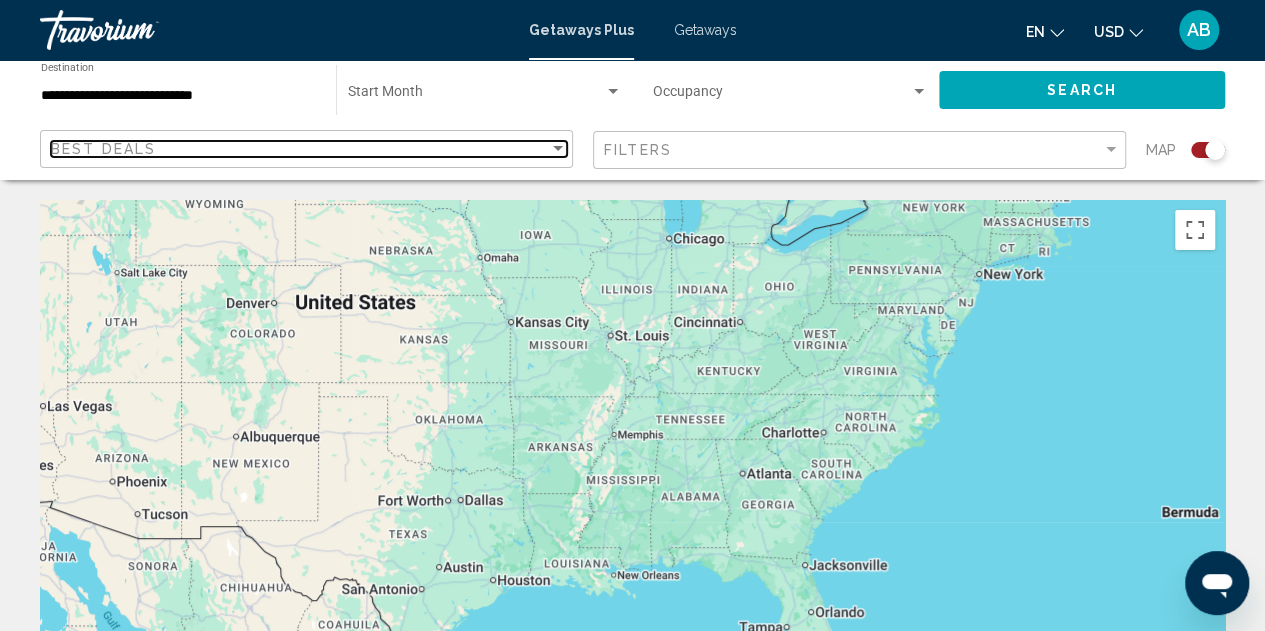 click on "Best Deals" at bounding box center (300, 149) 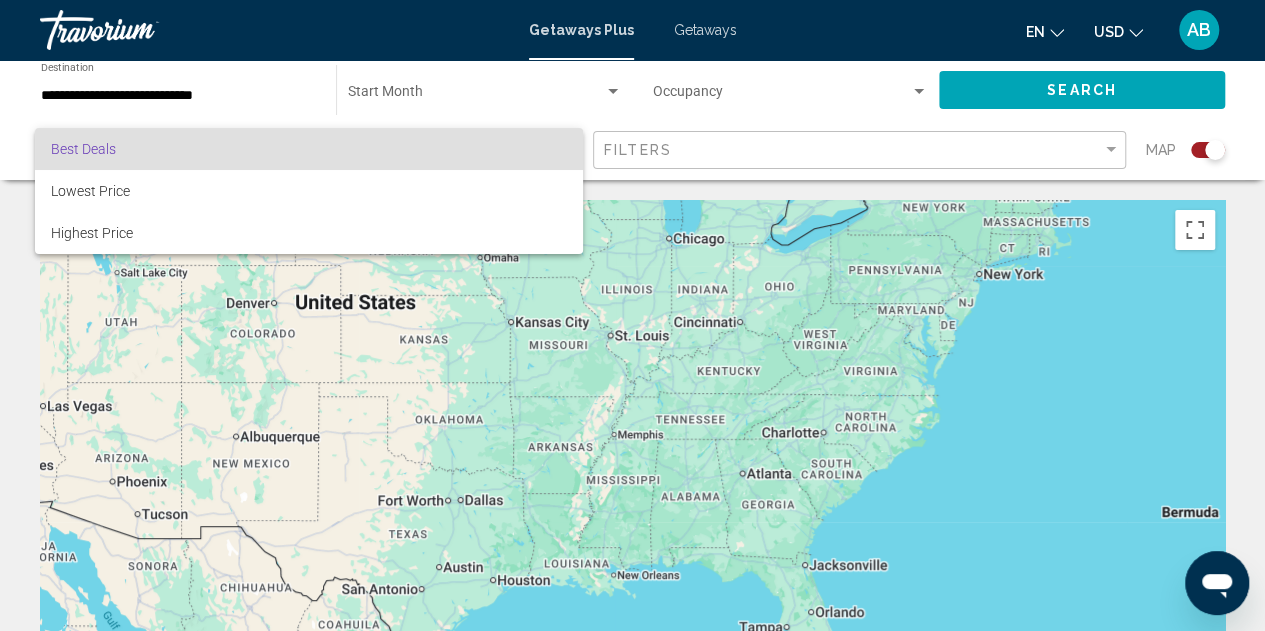 click at bounding box center (632, 315) 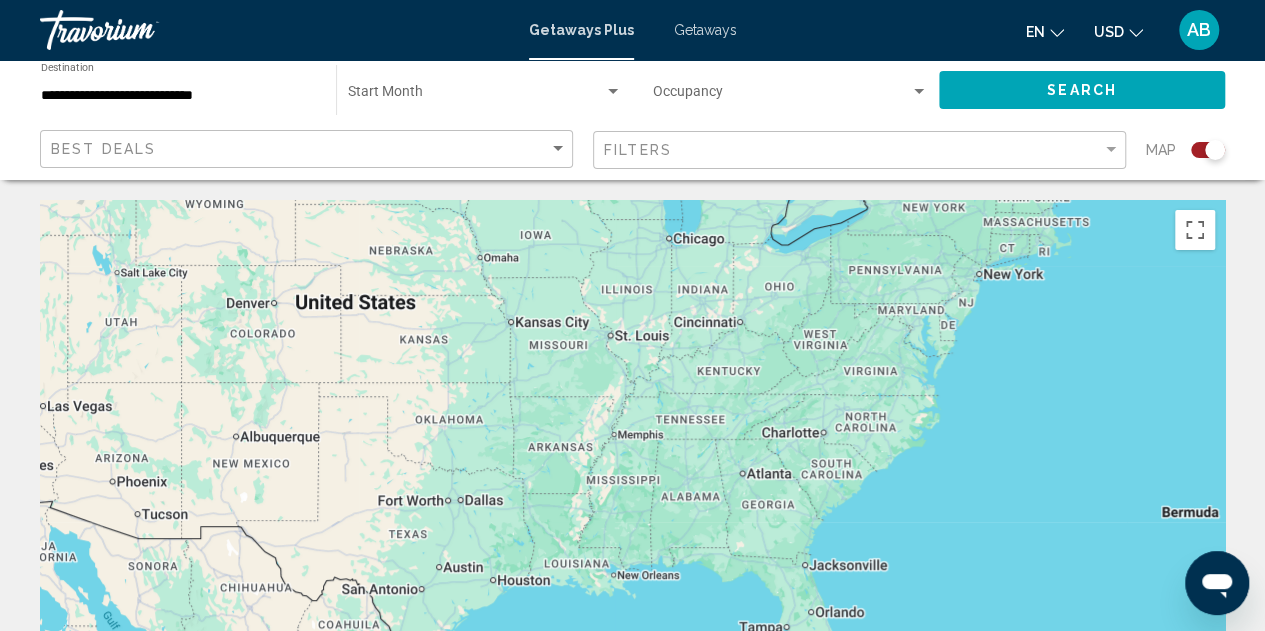 click on "Occupancy Any Occupancy" 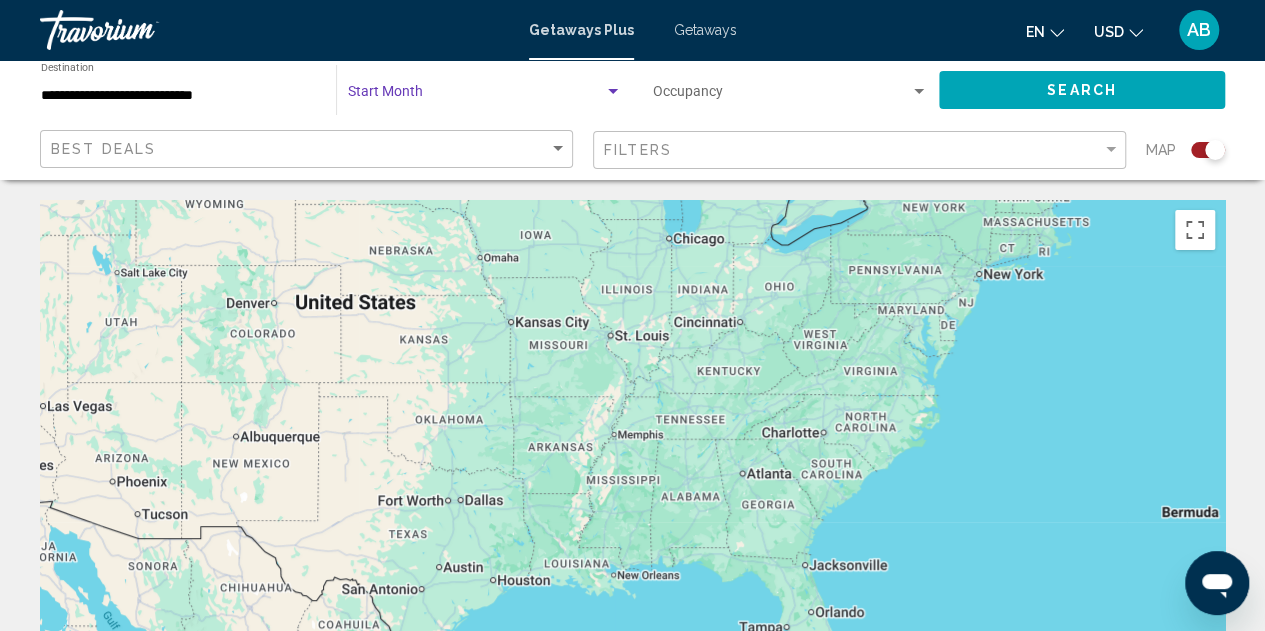 click at bounding box center (613, 92) 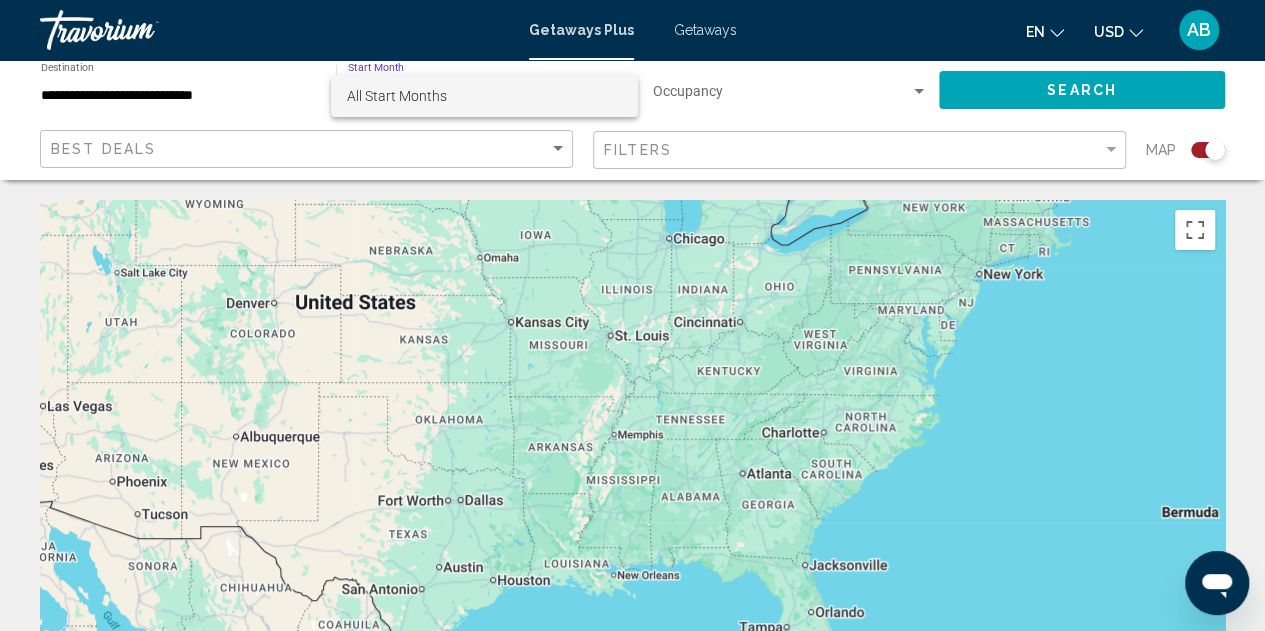 click on "All Start Months" at bounding box center (484, 96) 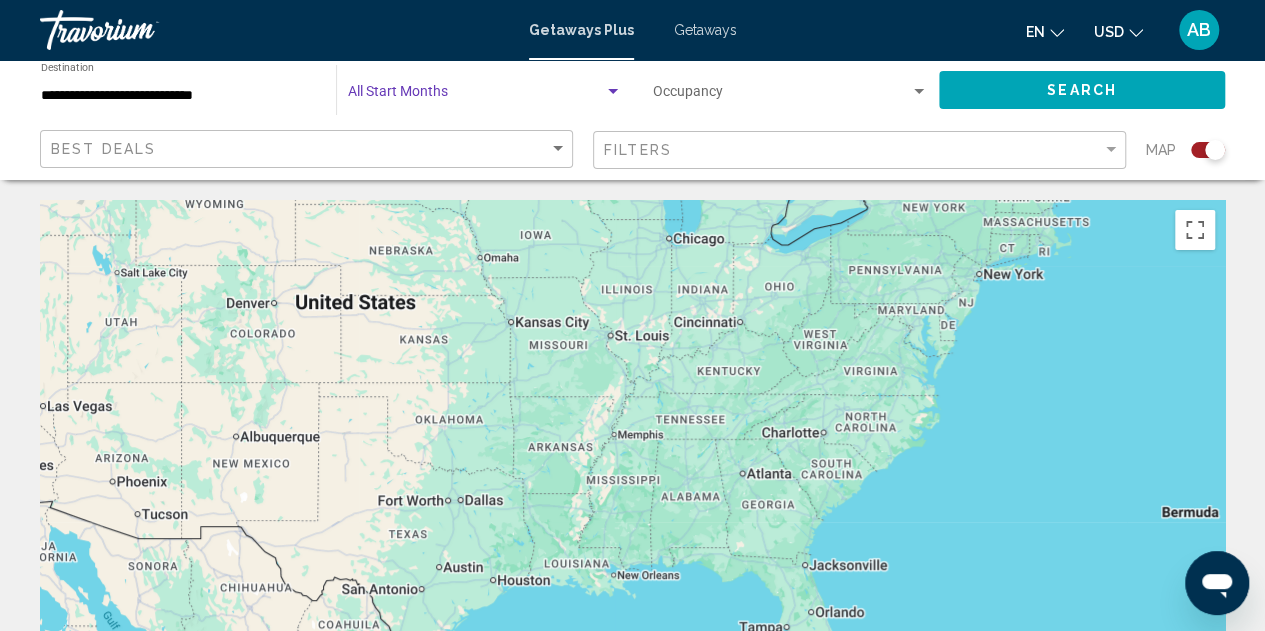 click on "Search" 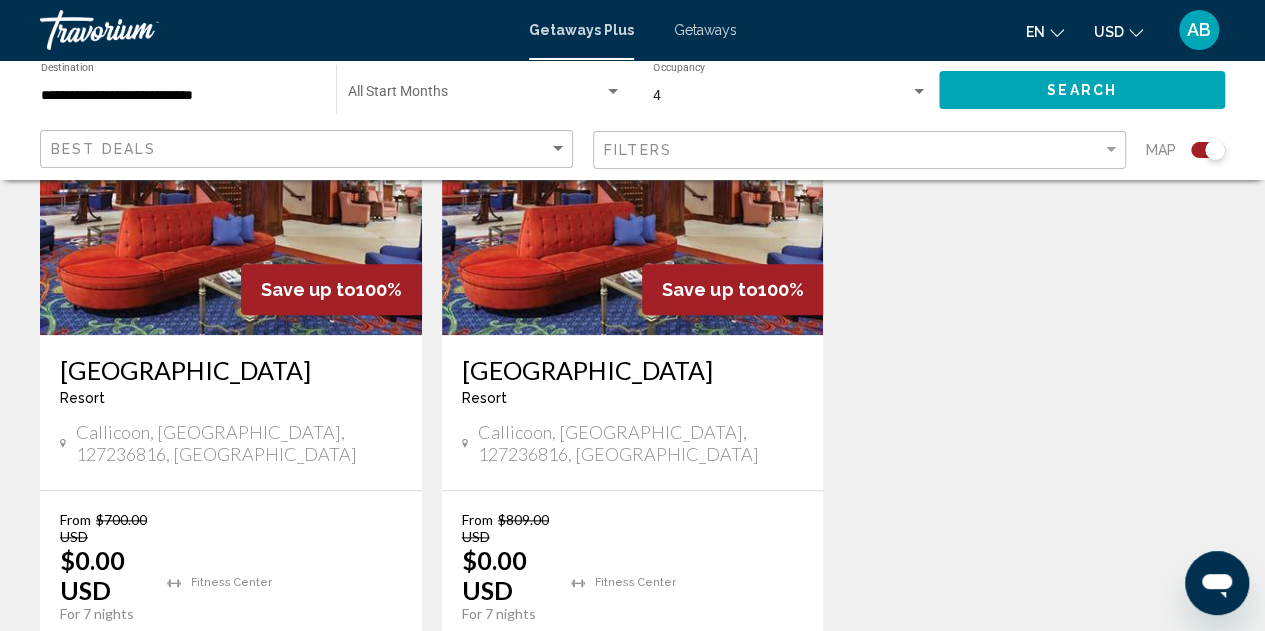 scroll, scrollTop: 975, scrollLeft: 0, axis: vertical 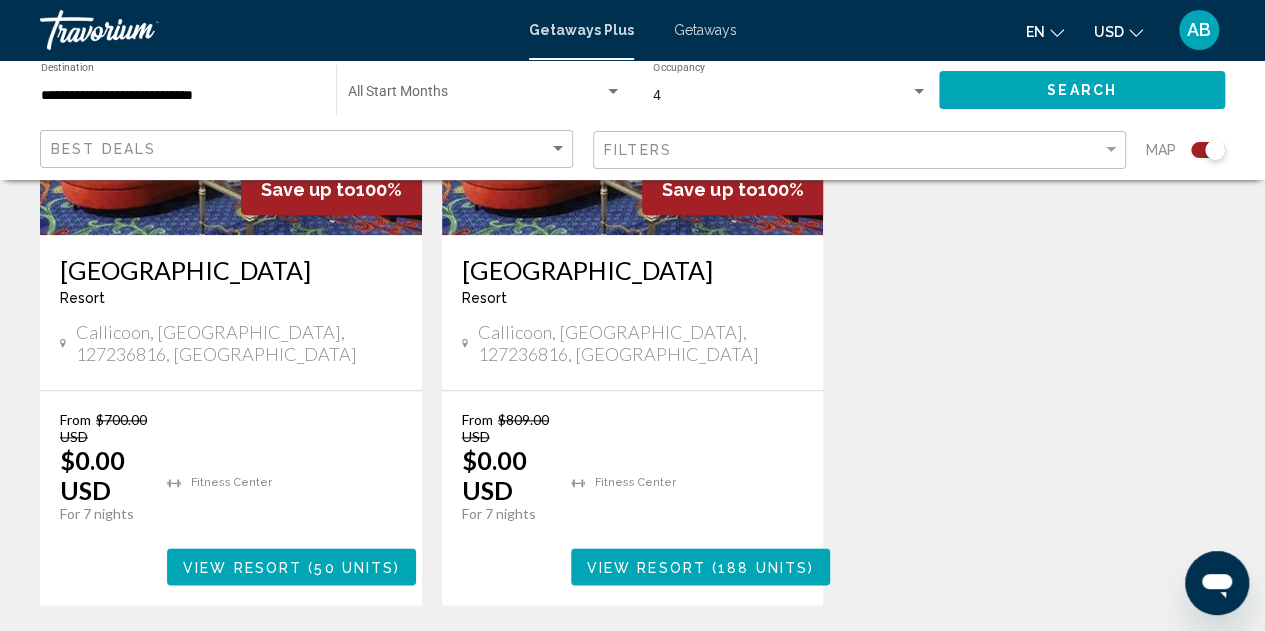 click on "View Resort" at bounding box center (646, 567) 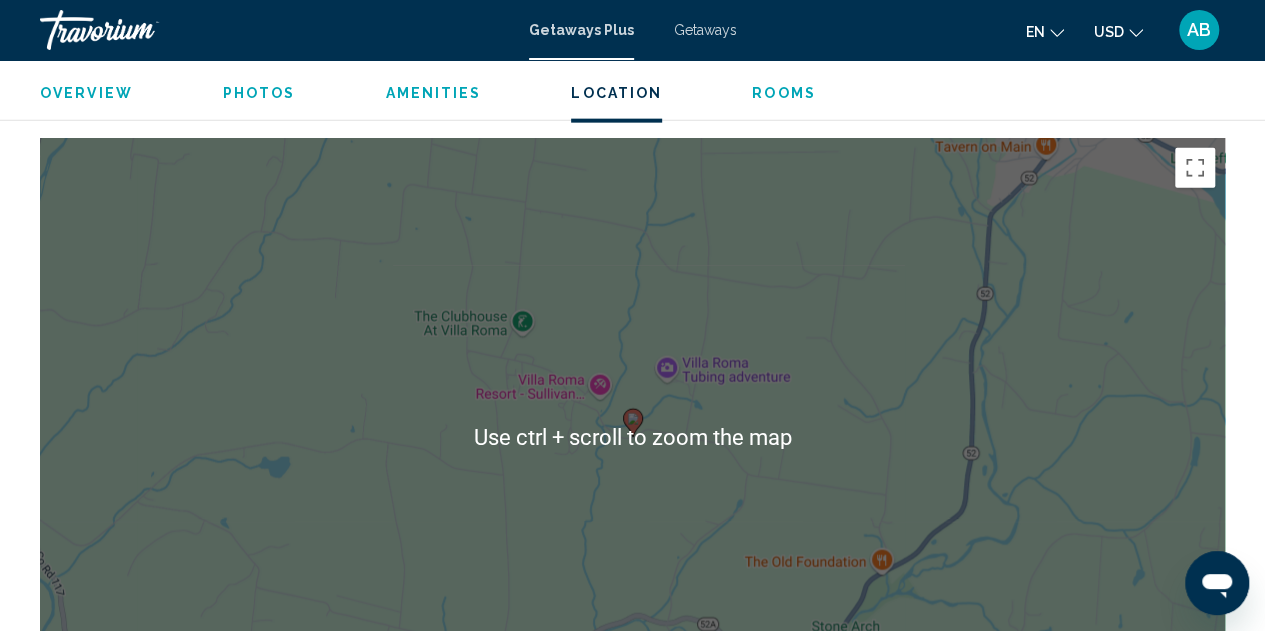 scroll, scrollTop: 2419, scrollLeft: 0, axis: vertical 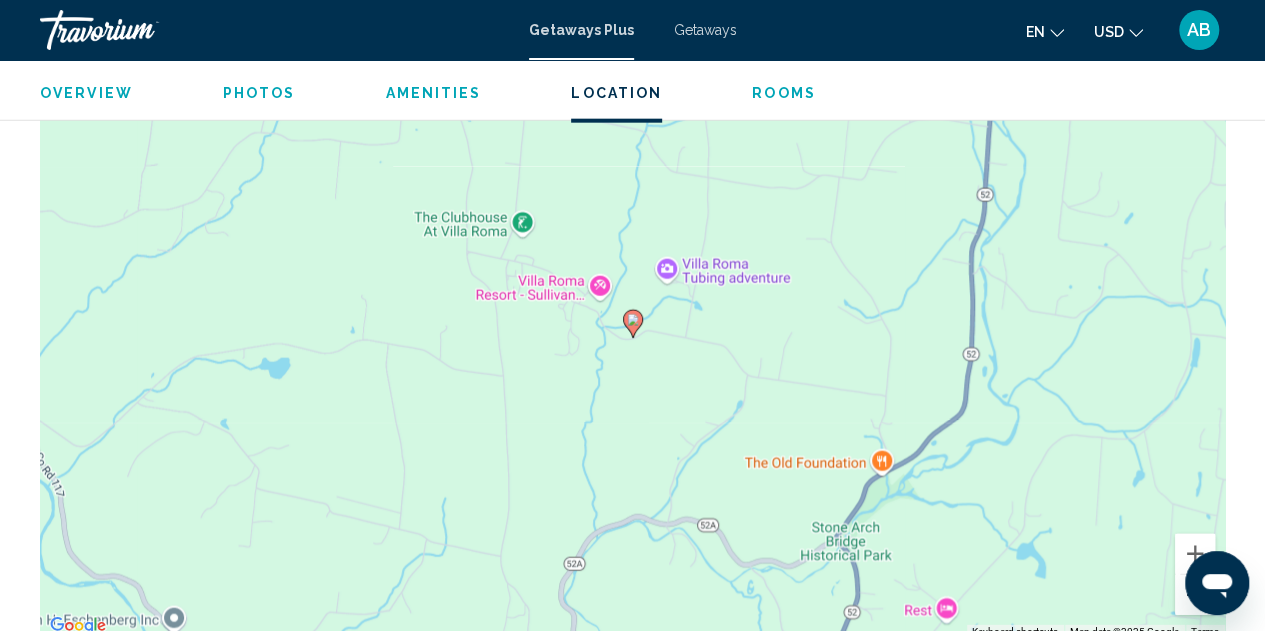 click at bounding box center [1195, 595] 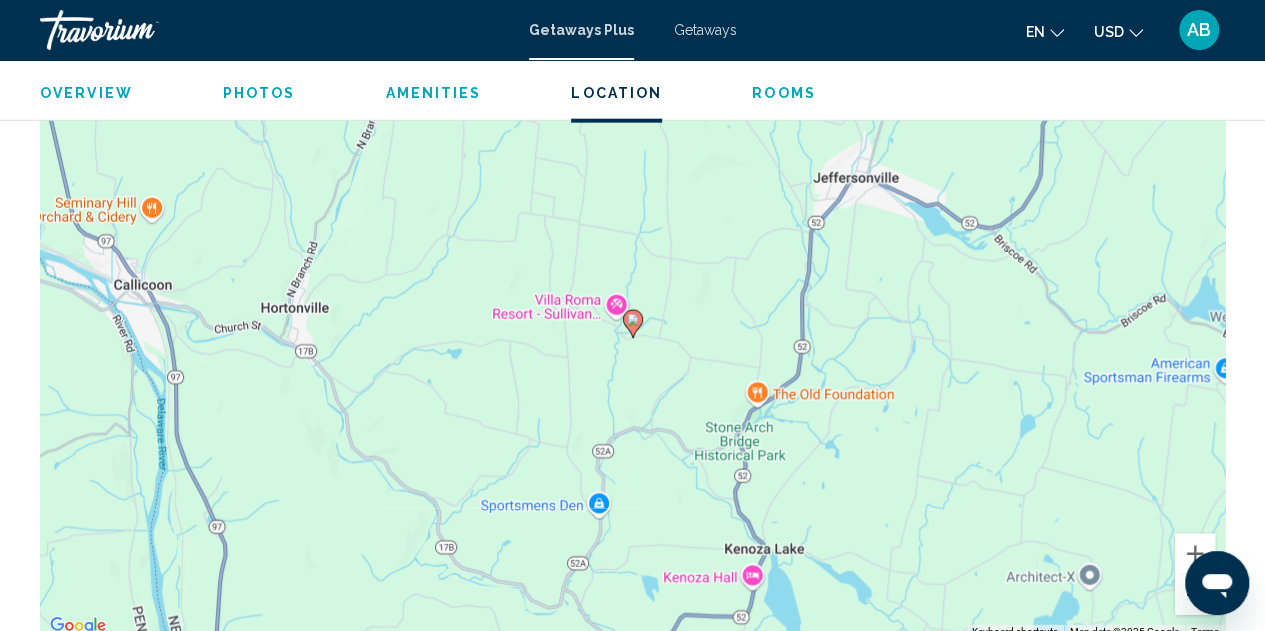 click at bounding box center [1195, 595] 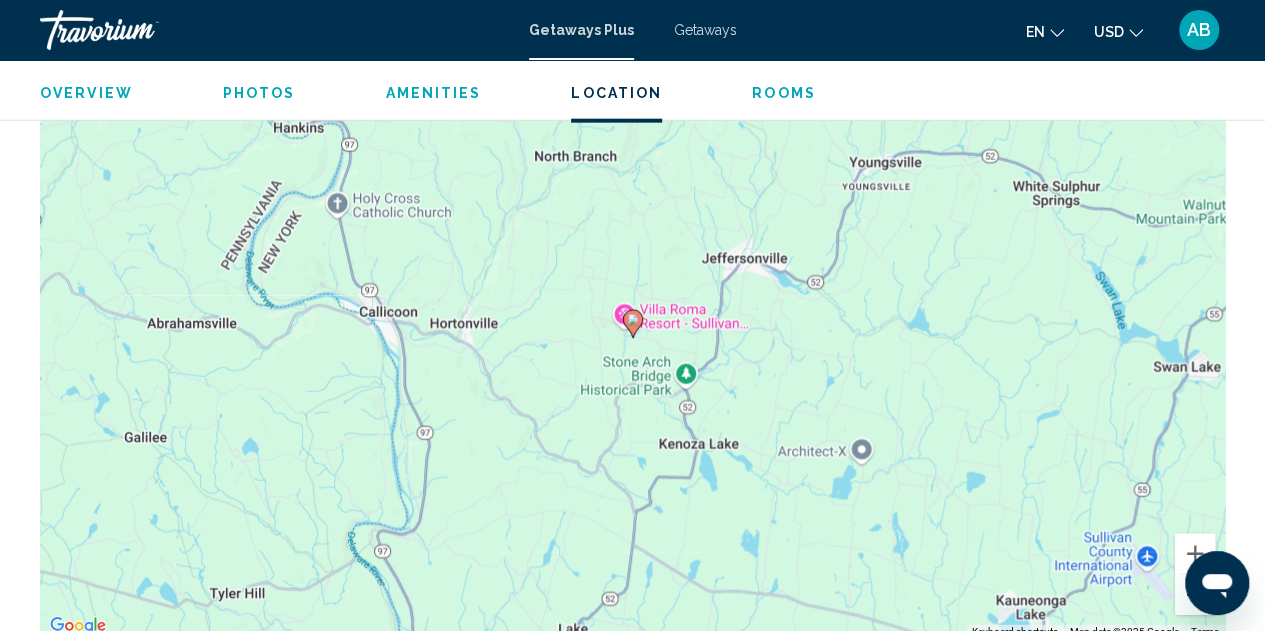 click at bounding box center (1195, 595) 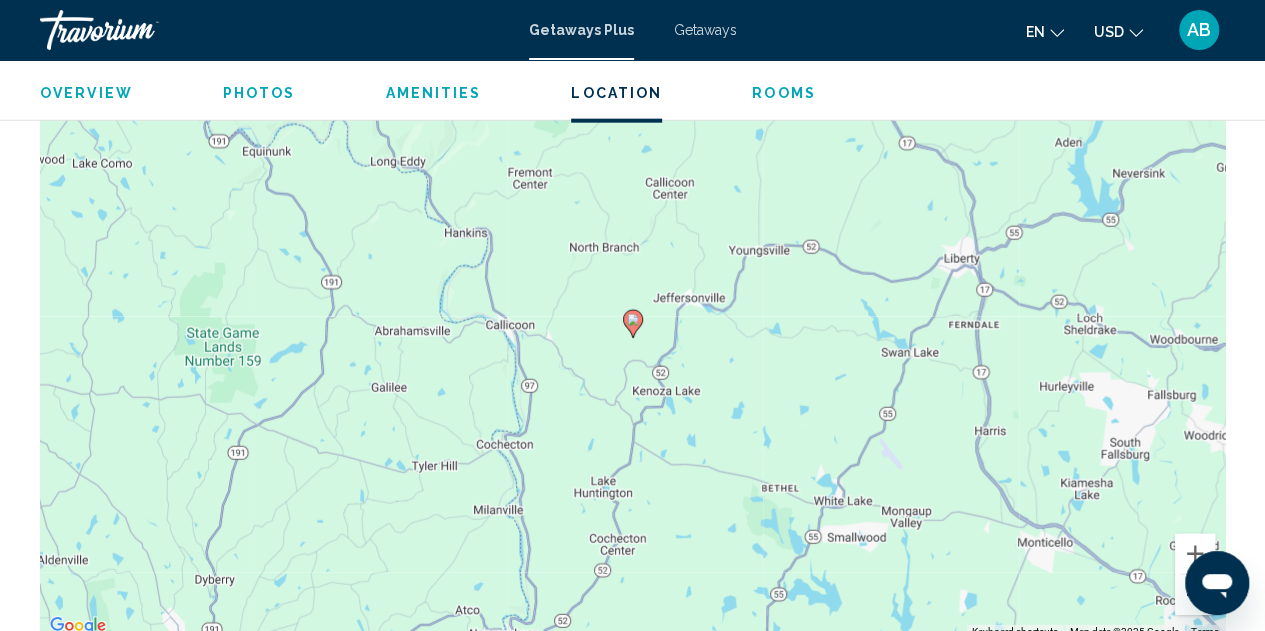 click at bounding box center [1195, 595] 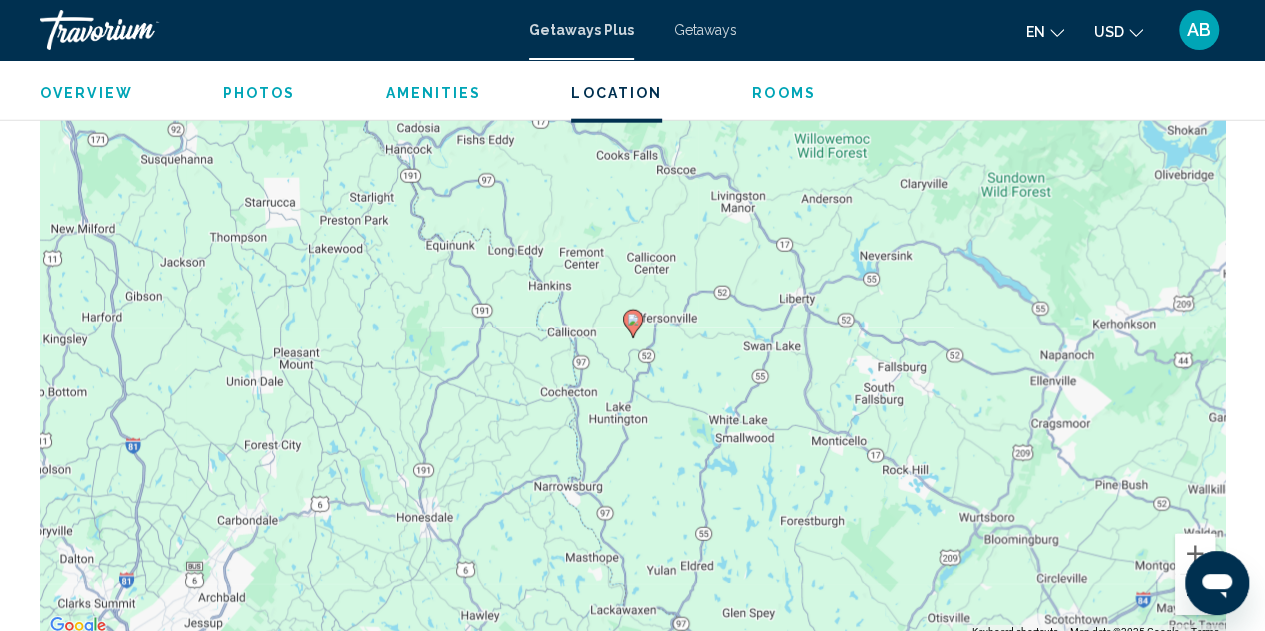 click at bounding box center (1195, 595) 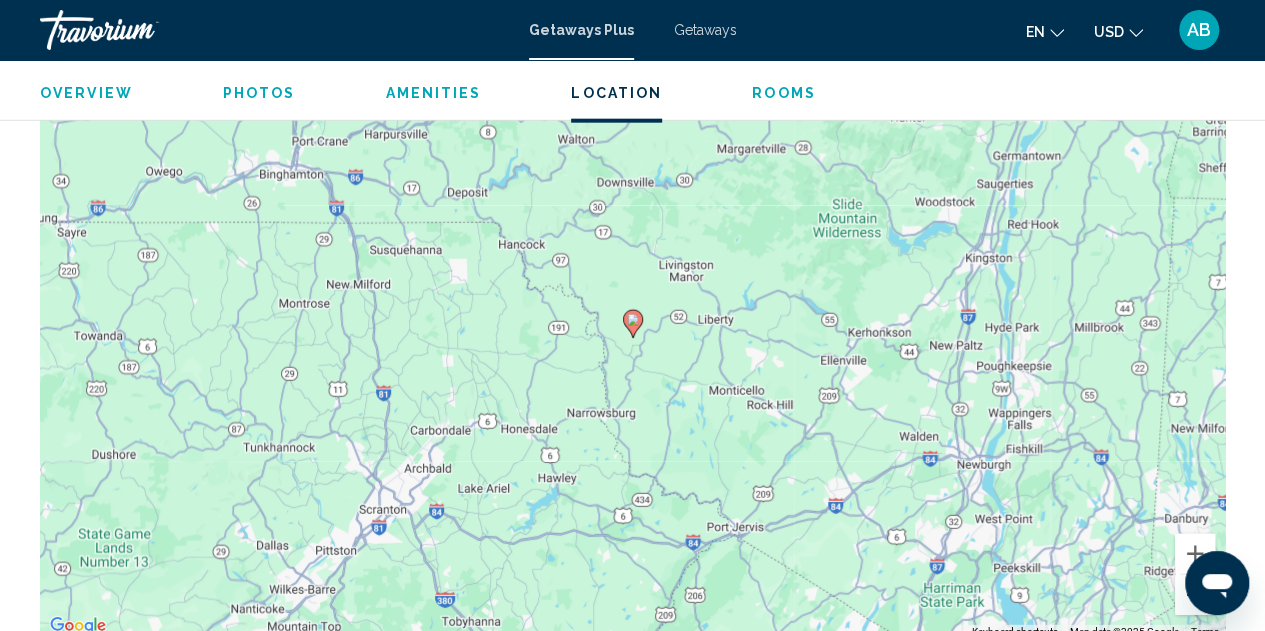 click at bounding box center [1195, 595] 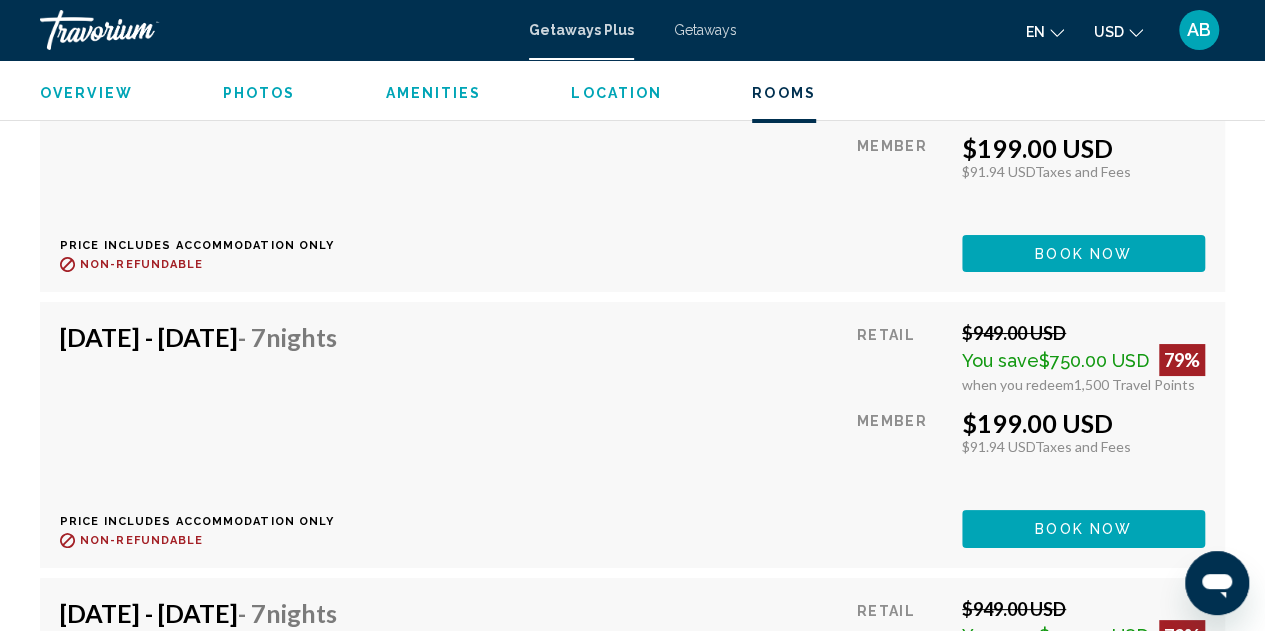 scroll, scrollTop: 3828, scrollLeft: 0, axis: vertical 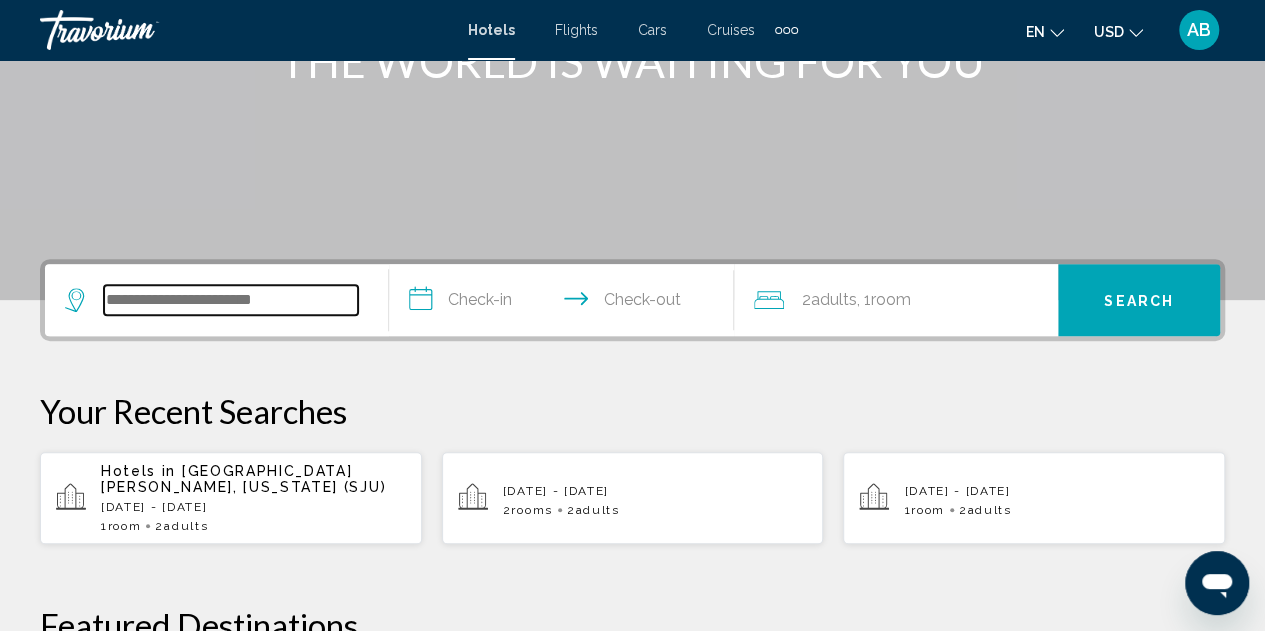 click at bounding box center (231, 300) 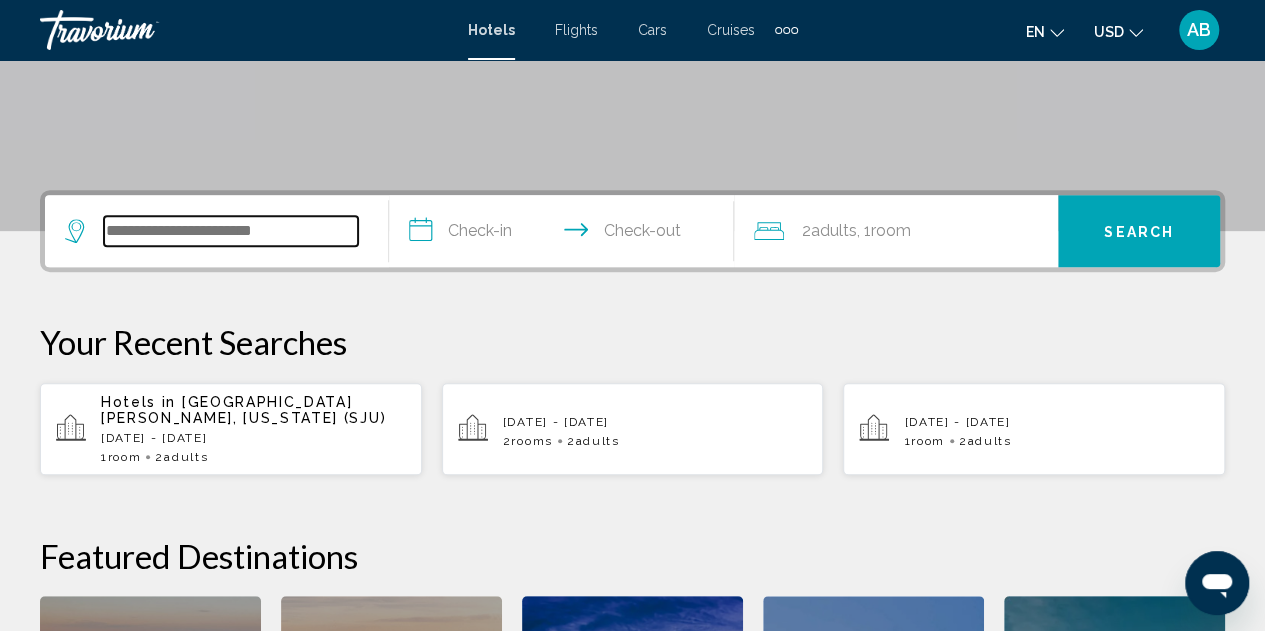 scroll, scrollTop: 494, scrollLeft: 0, axis: vertical 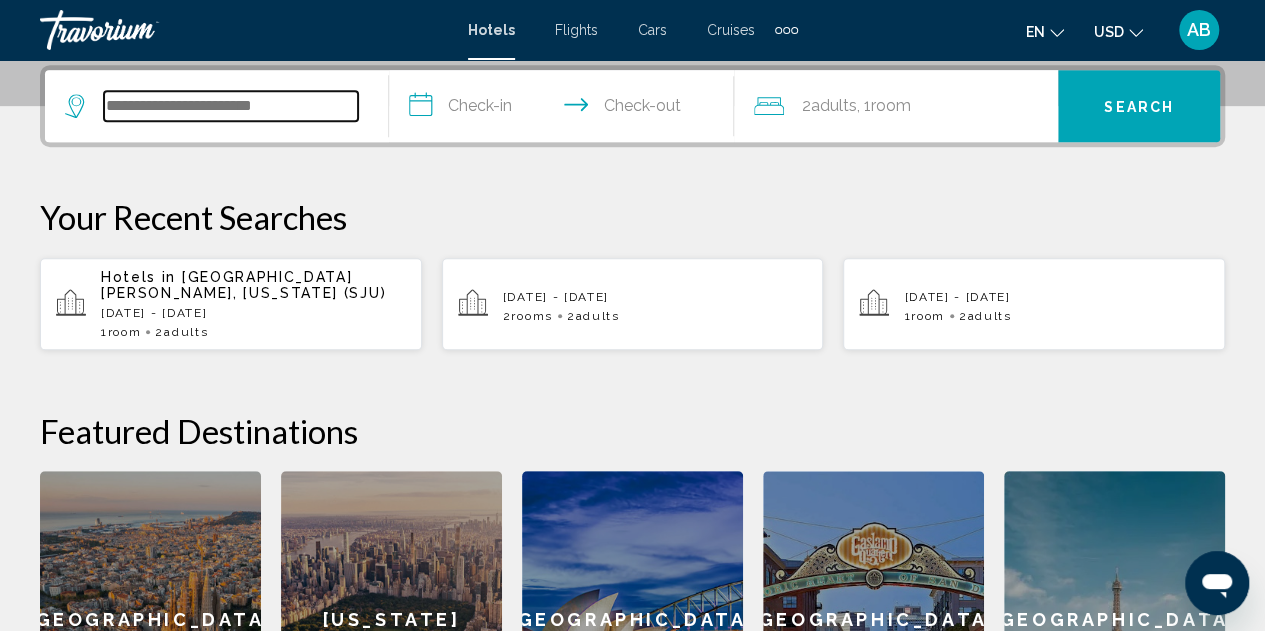 click at bounding box center [231, 106] 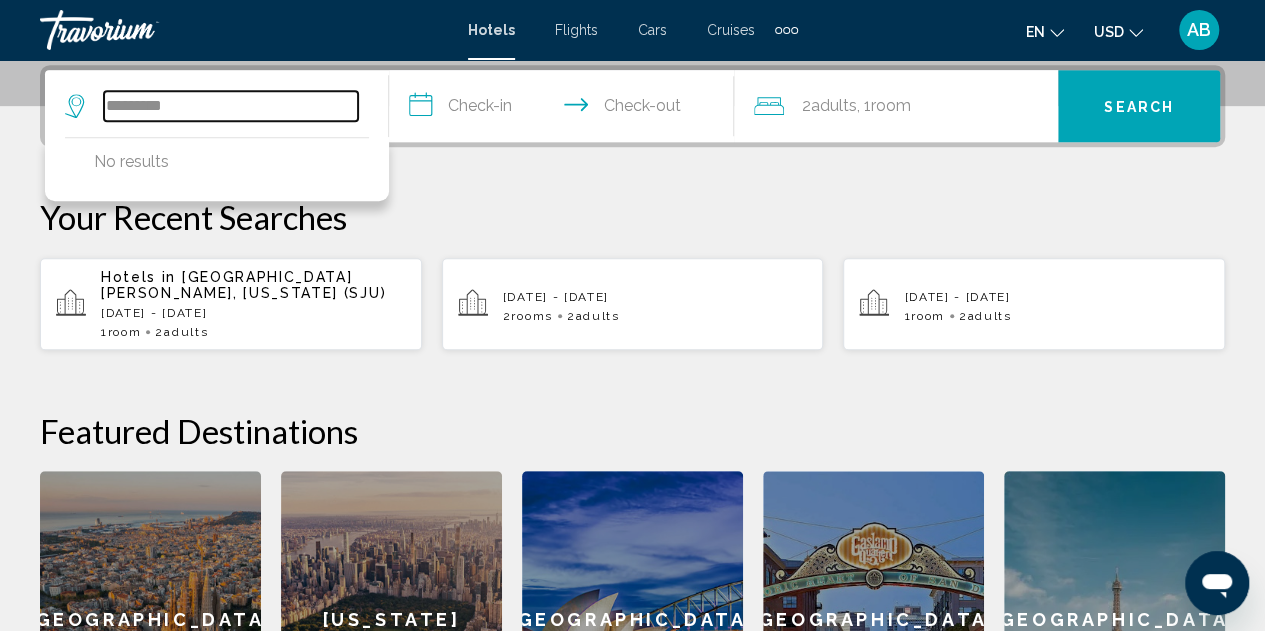 click on "*********" at bounding box center [231, 106] 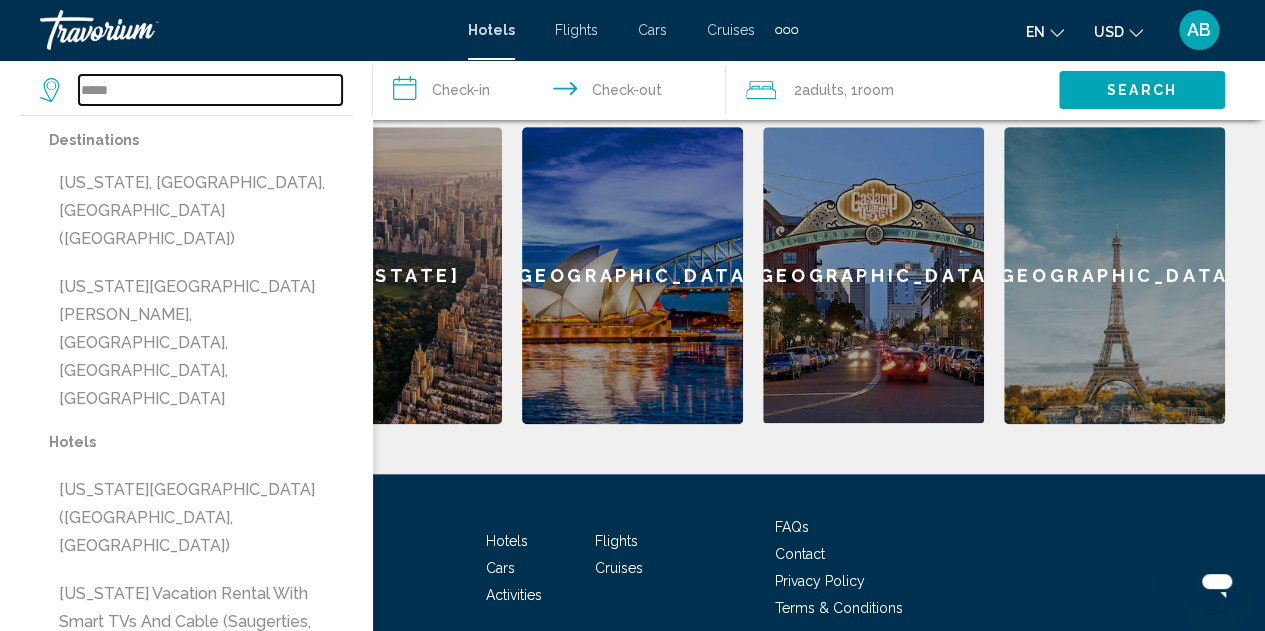 scroll, scrollTop: 794, scrollLeft: 0, axis: vertical 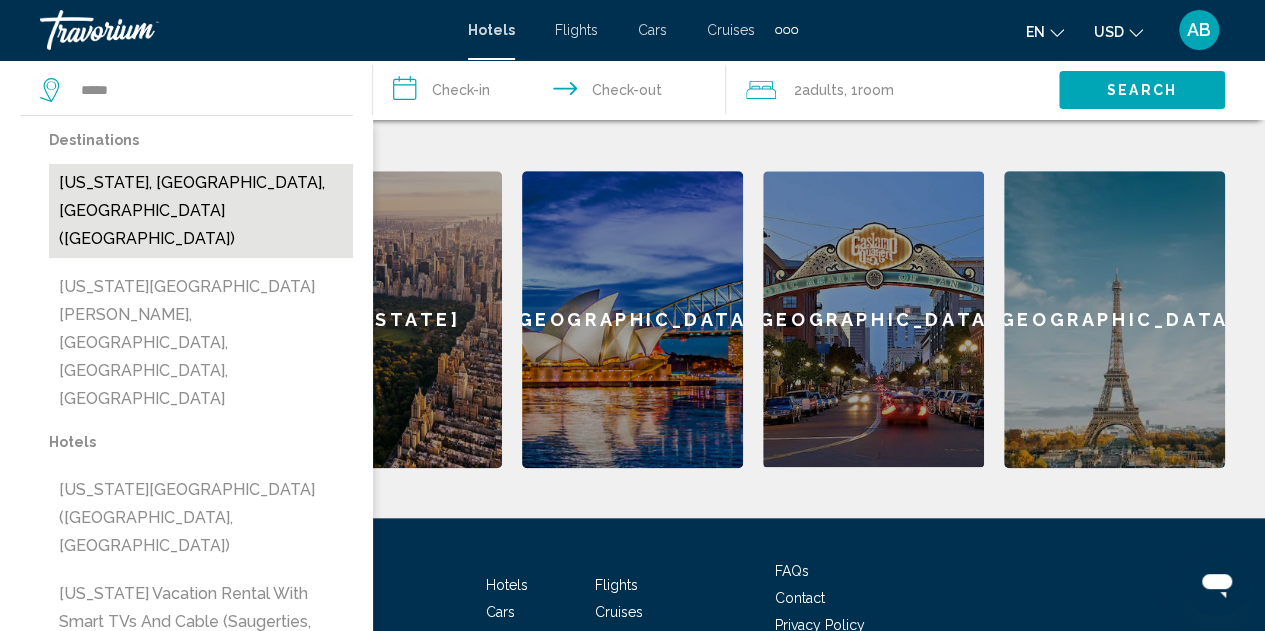 click on "[US_STATE], [GEOGRAPHIC_DATA], [GEOGRAPHIC_DATA] ([GEOGRAPHIC_DATA])" at bounding box center [201, 211] 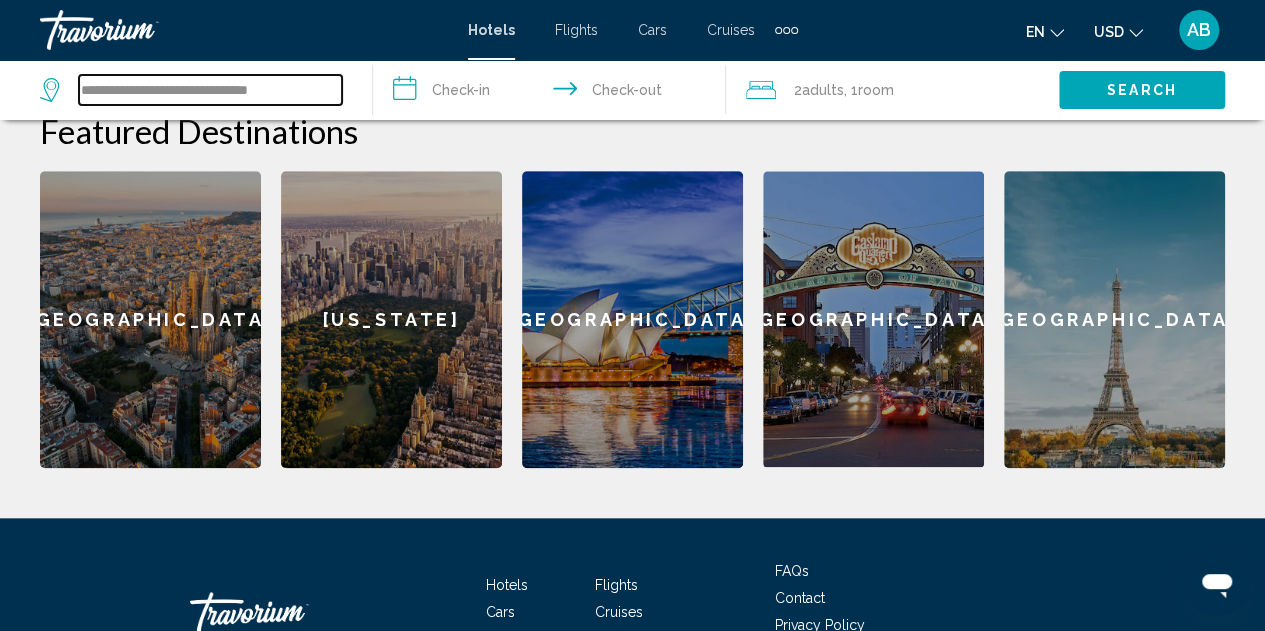 click on "**********" at bounding box center (210, 90) 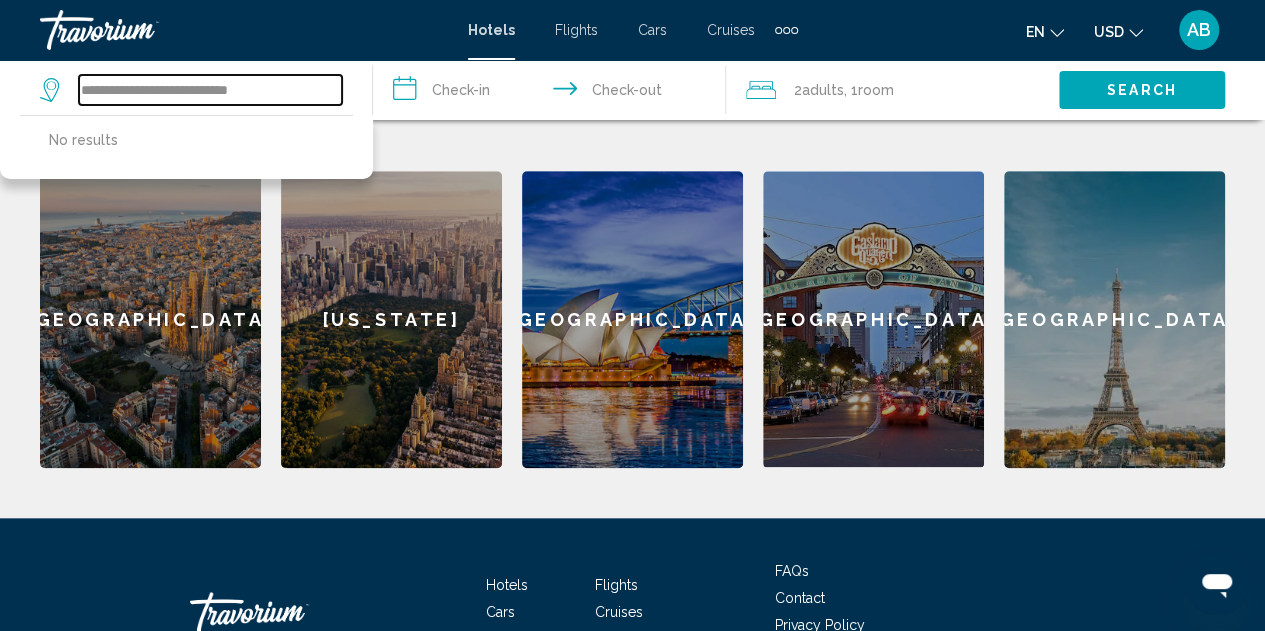 drag, startPoint x: 293, startPoint y: 87, endPoint x: 238, endPoint y: 89, distance: 55.03635 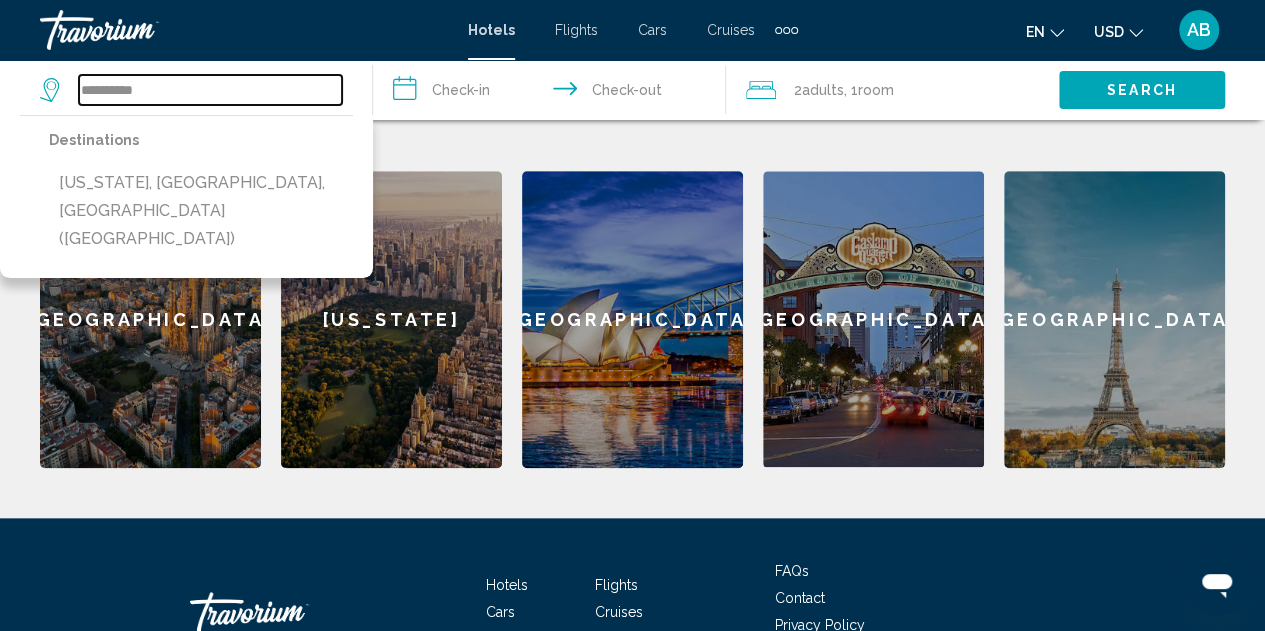 type on "*********" 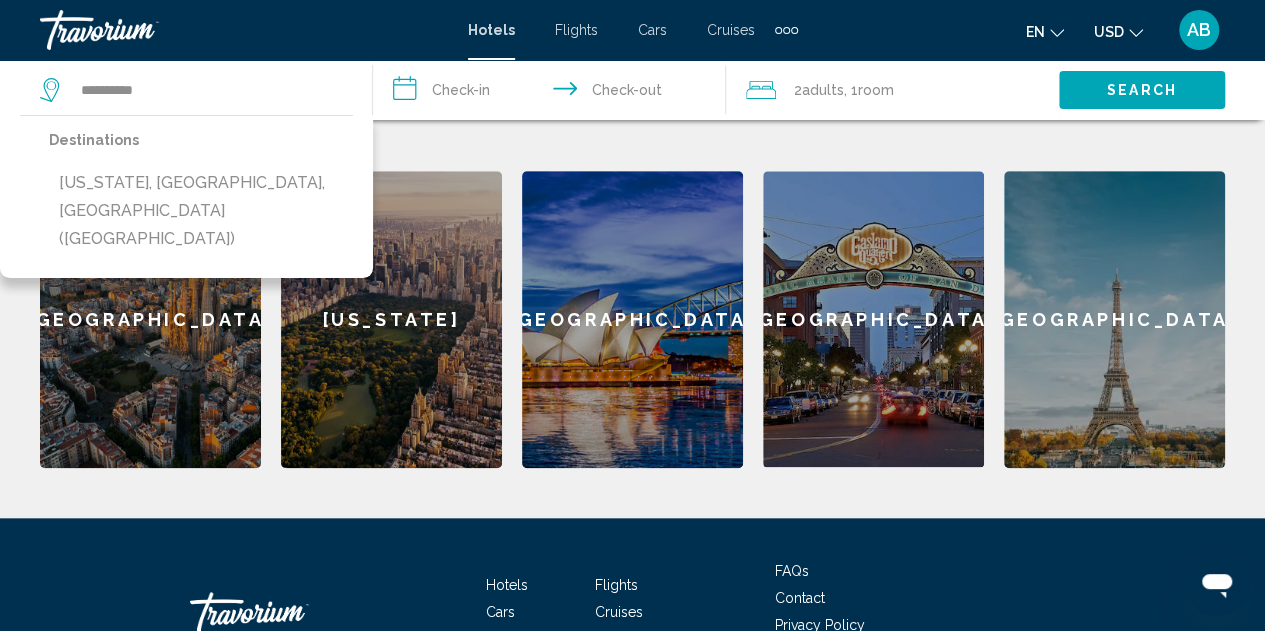 click on "[US_STATE]" 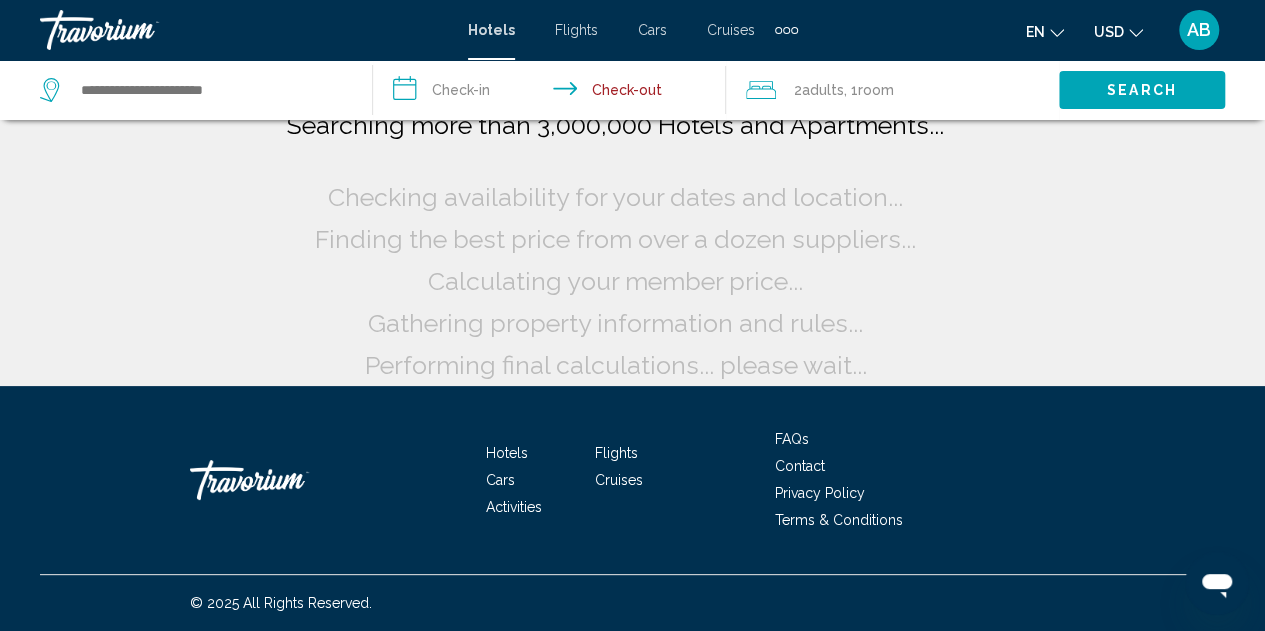 scroll, scrollTop: 0, scrollLeft: 0, axis: both 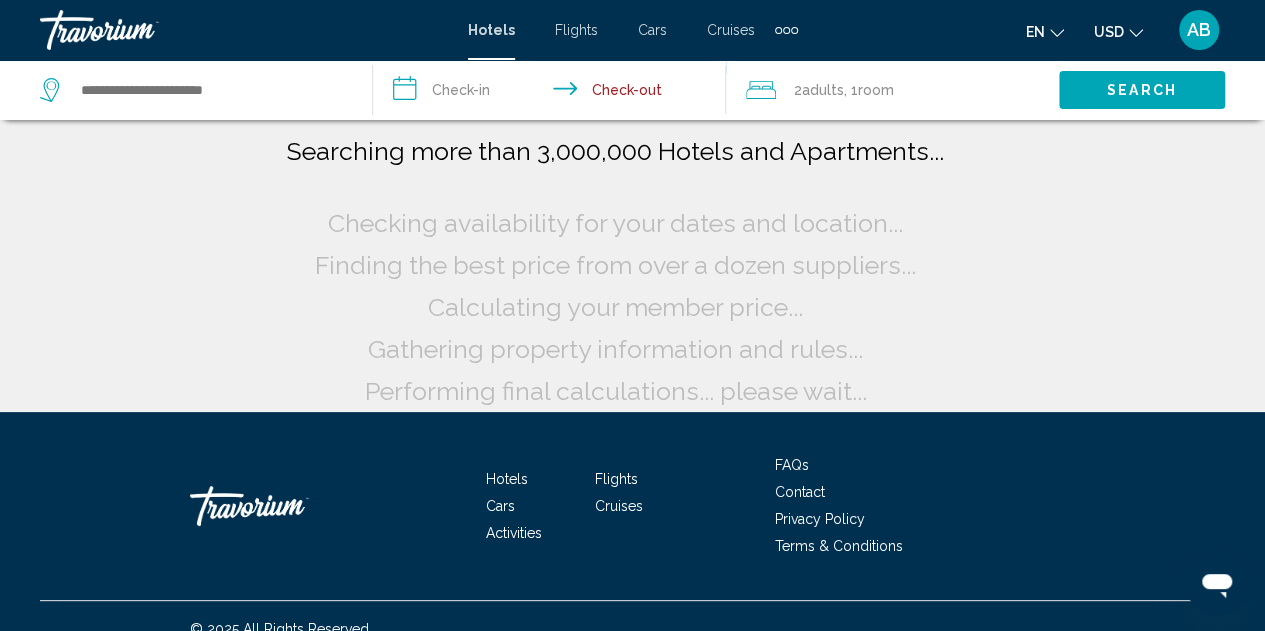 click on "**********" at bounding box center (553, 93) 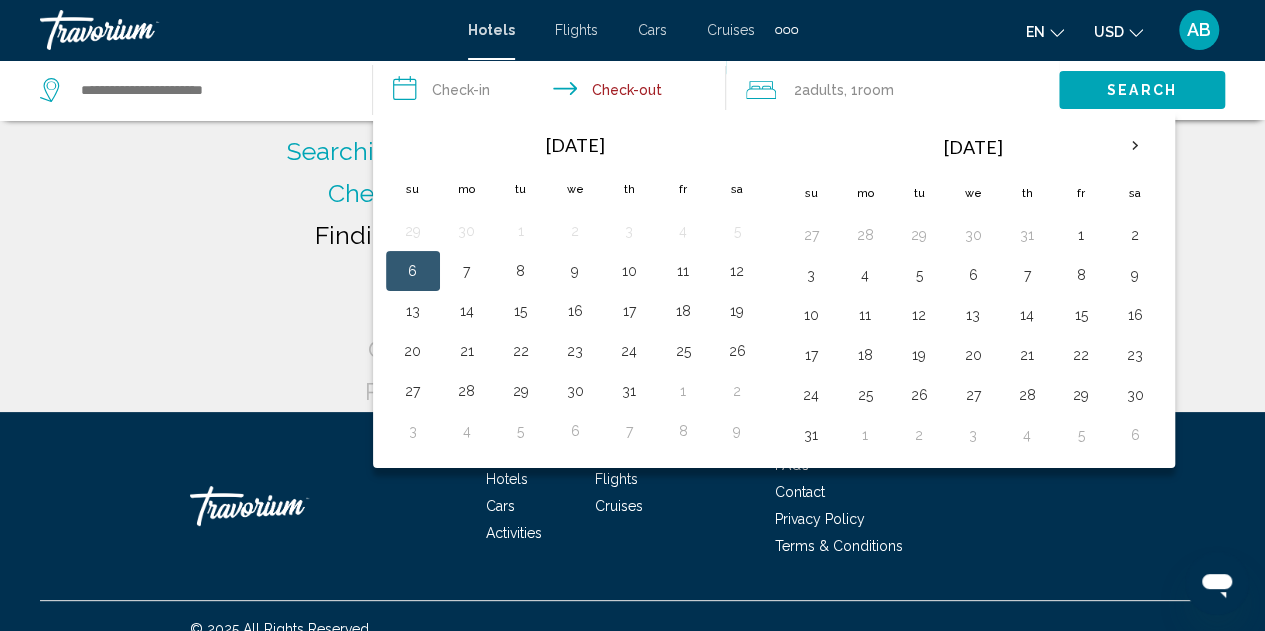 click at bounding box center (244, 30) 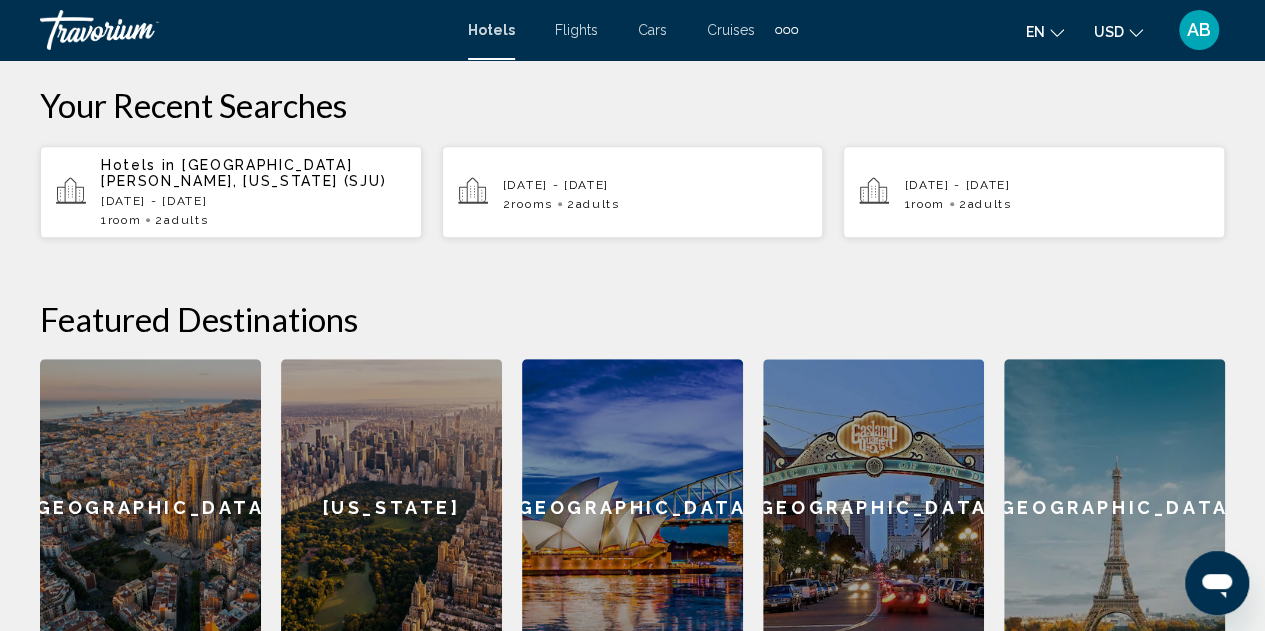 scroll, scrollTop: 800, scrollLeft: 0, axis: vertical 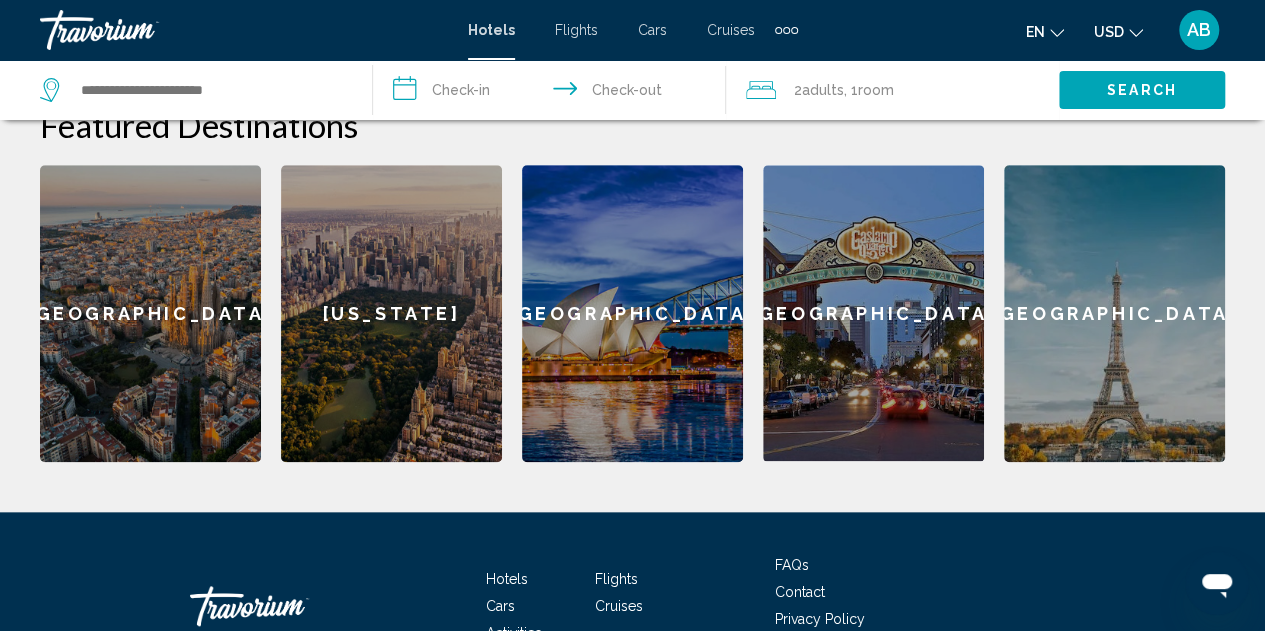 click on "[US_STATE]" 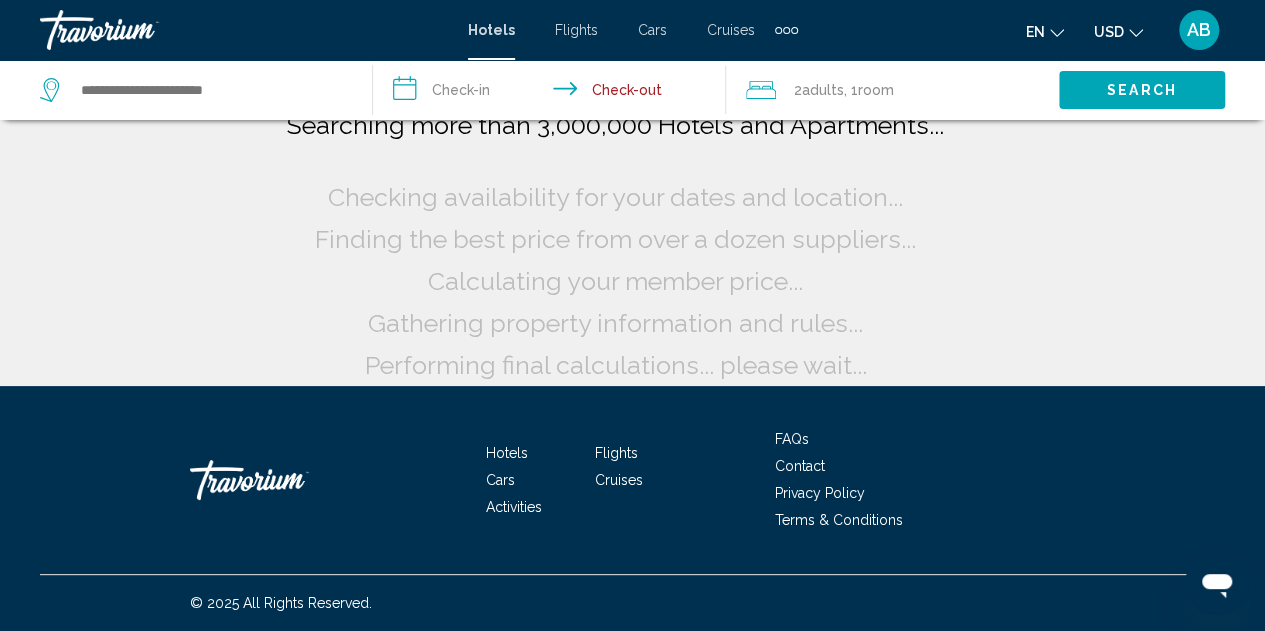 scroll, scrollTop: 0, scrollLeft: 0, axis: both 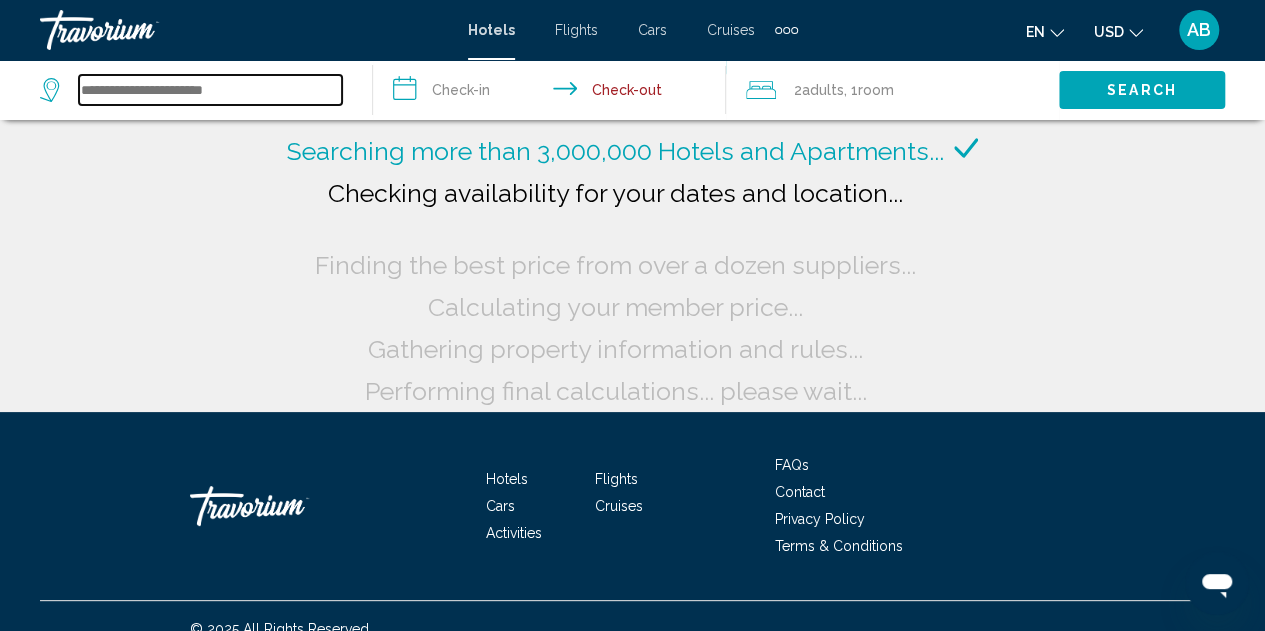 click at bounding box center (210, 90) 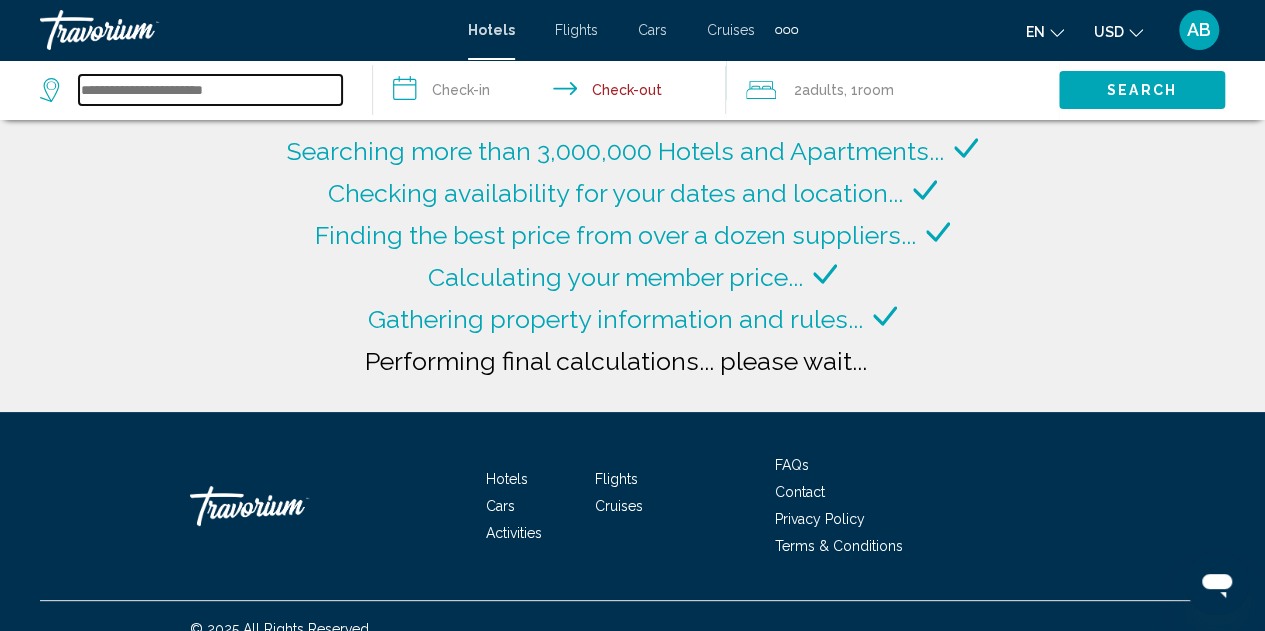 type on "**********" 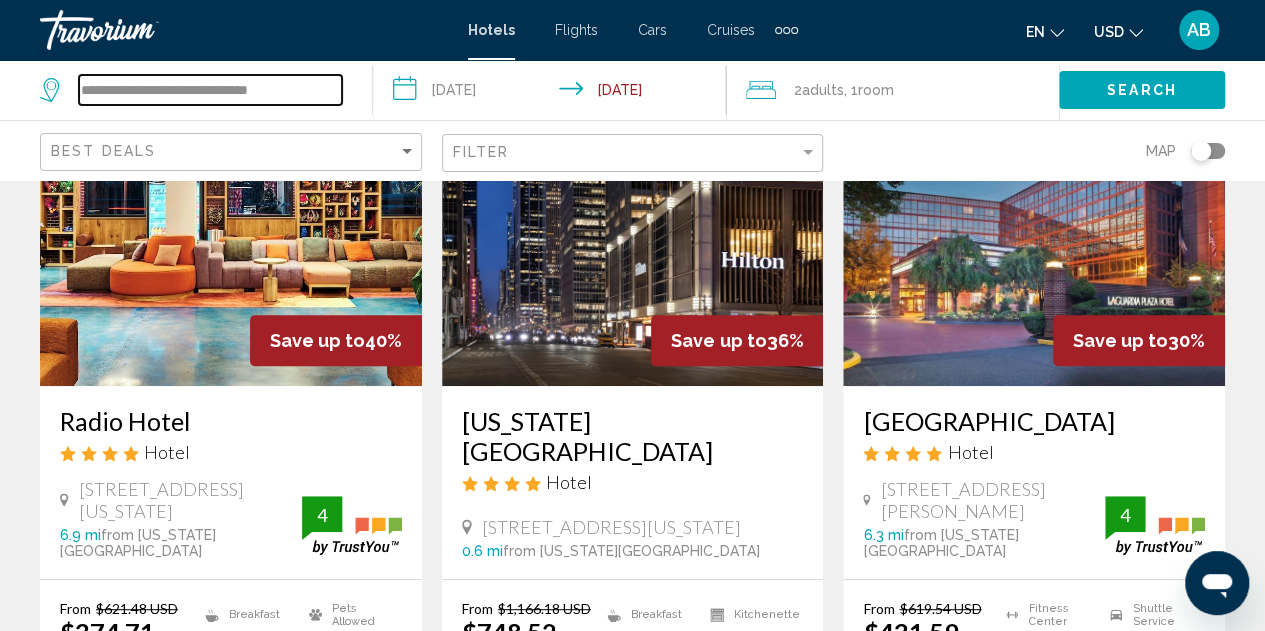 scroll, scrollTop: 0, scrollLeft: 0, axis: both 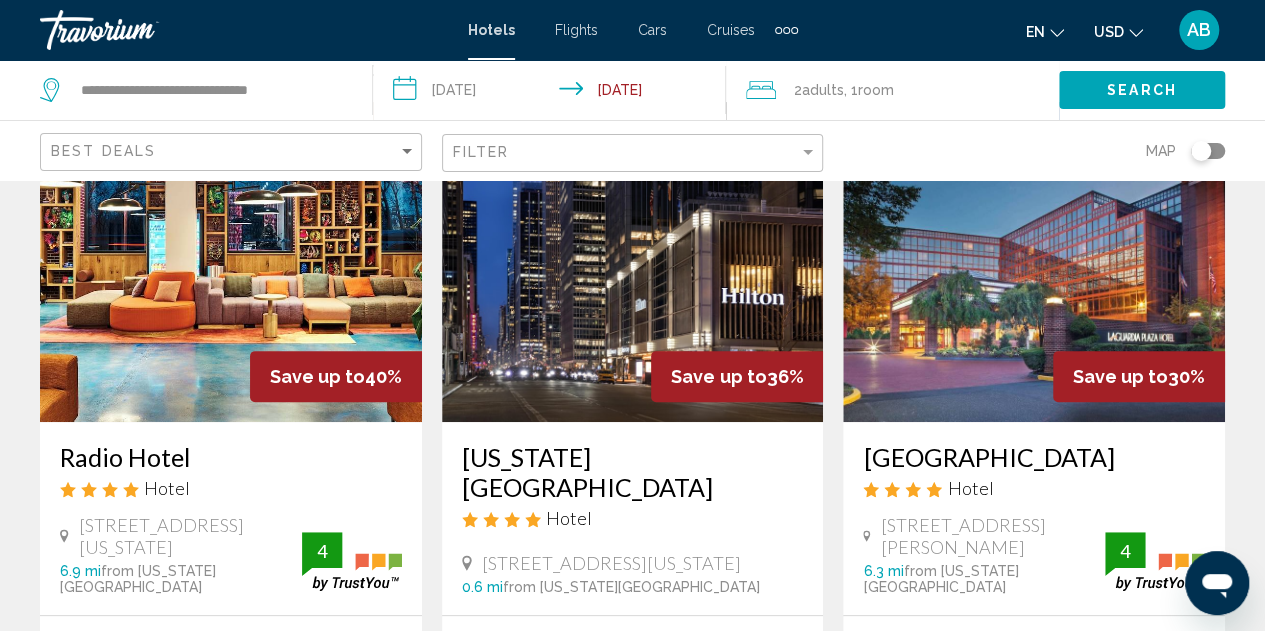 click 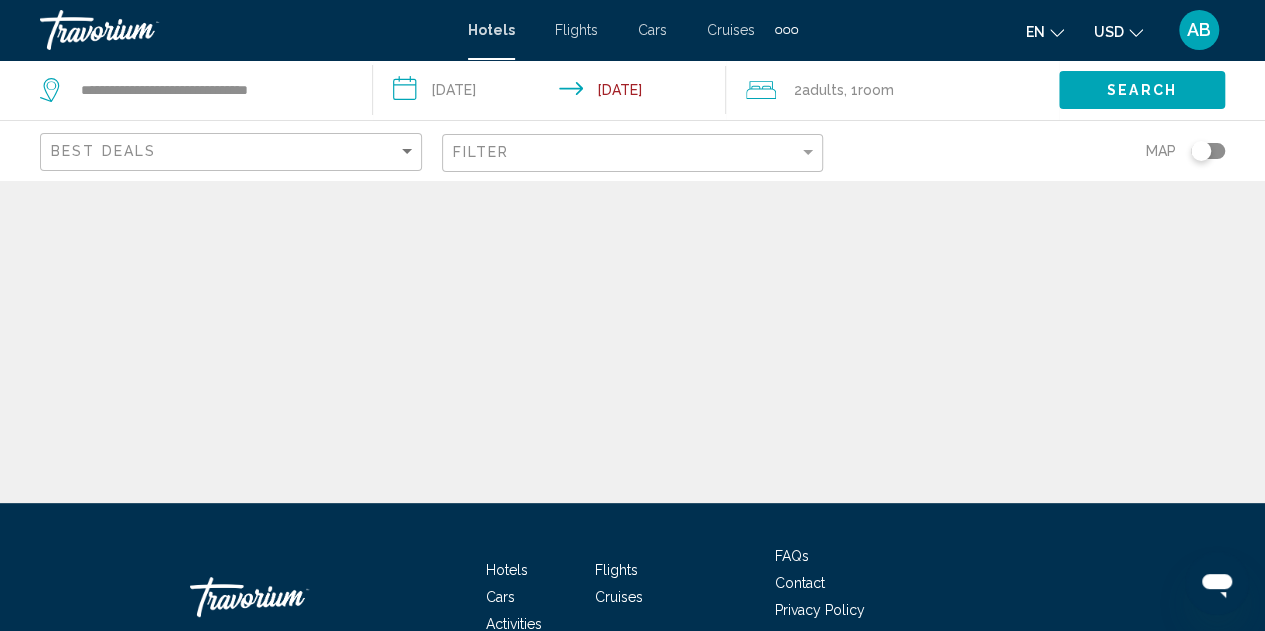 click 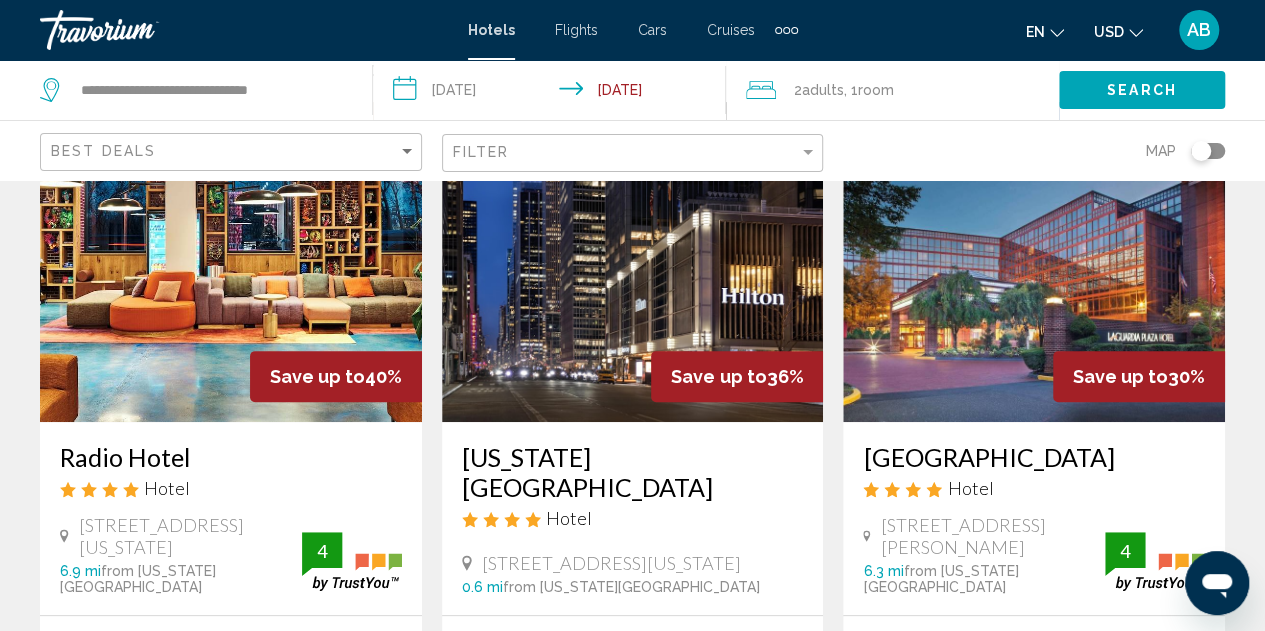 click 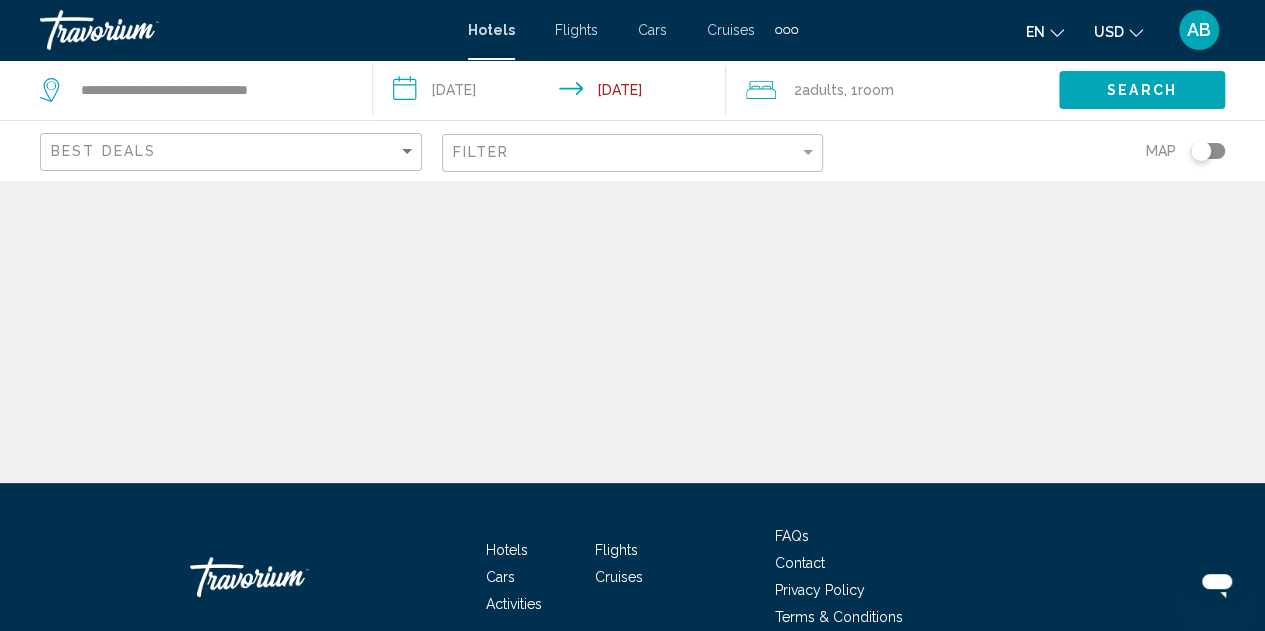 scroll, scrollTop: 128, scrollLeft: 0, axis: vertical 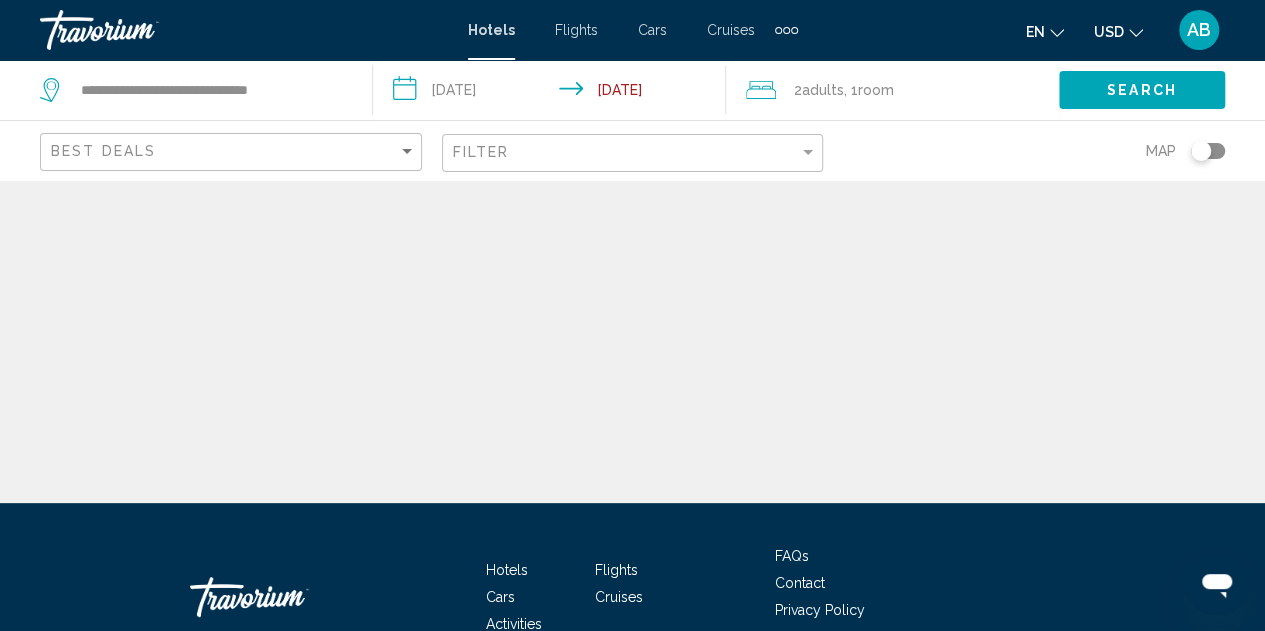 click 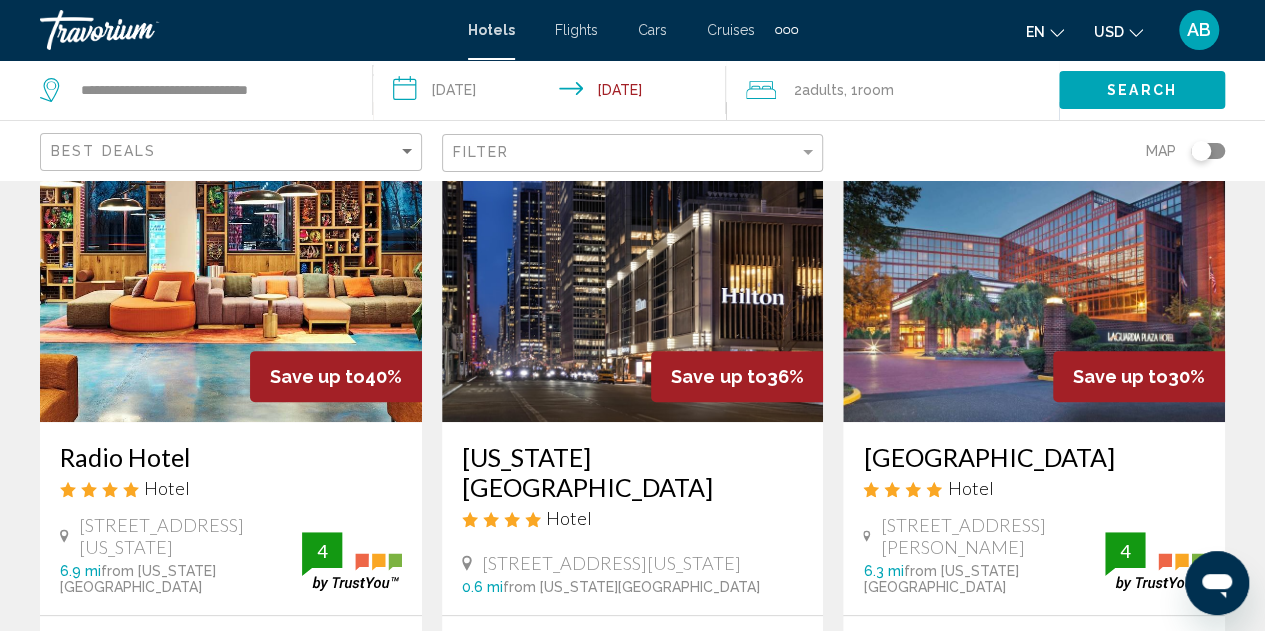 click 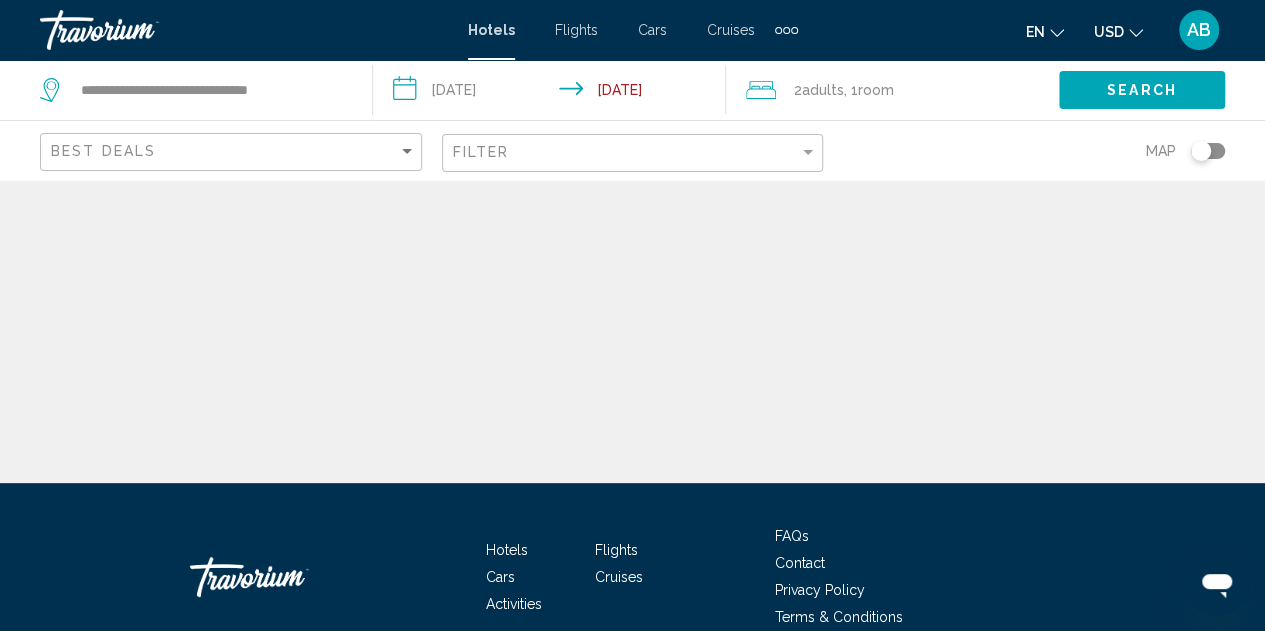scroll, scrollTop: 128, scrollLeft: 0, axis: vertical 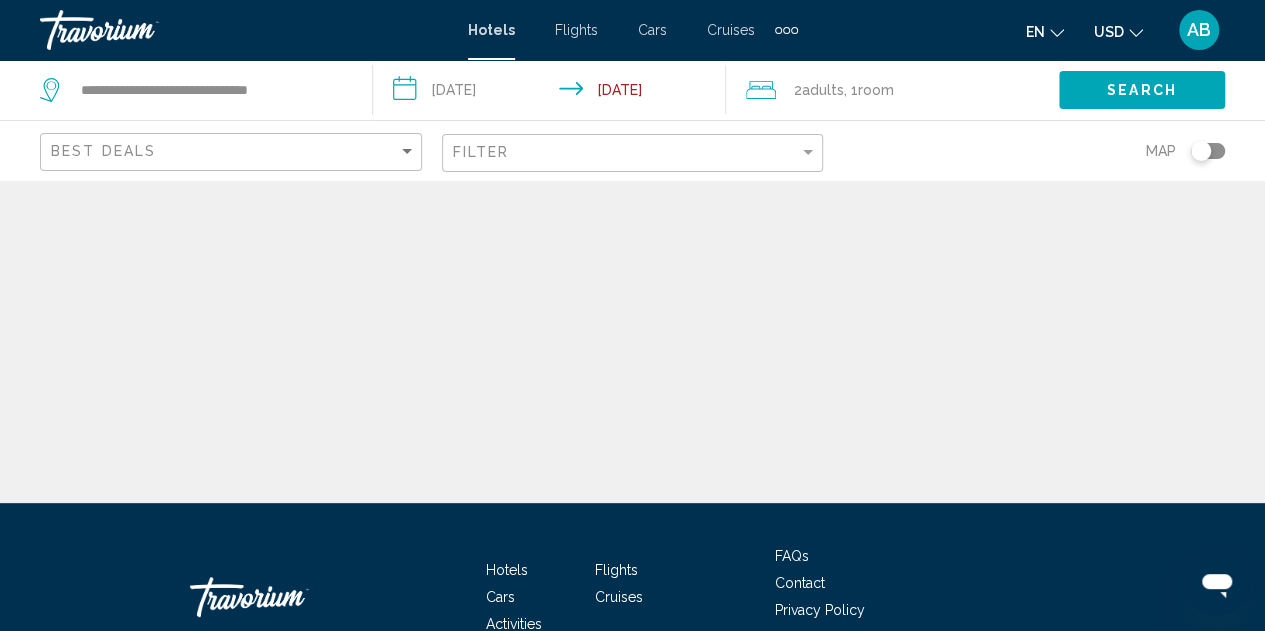 click 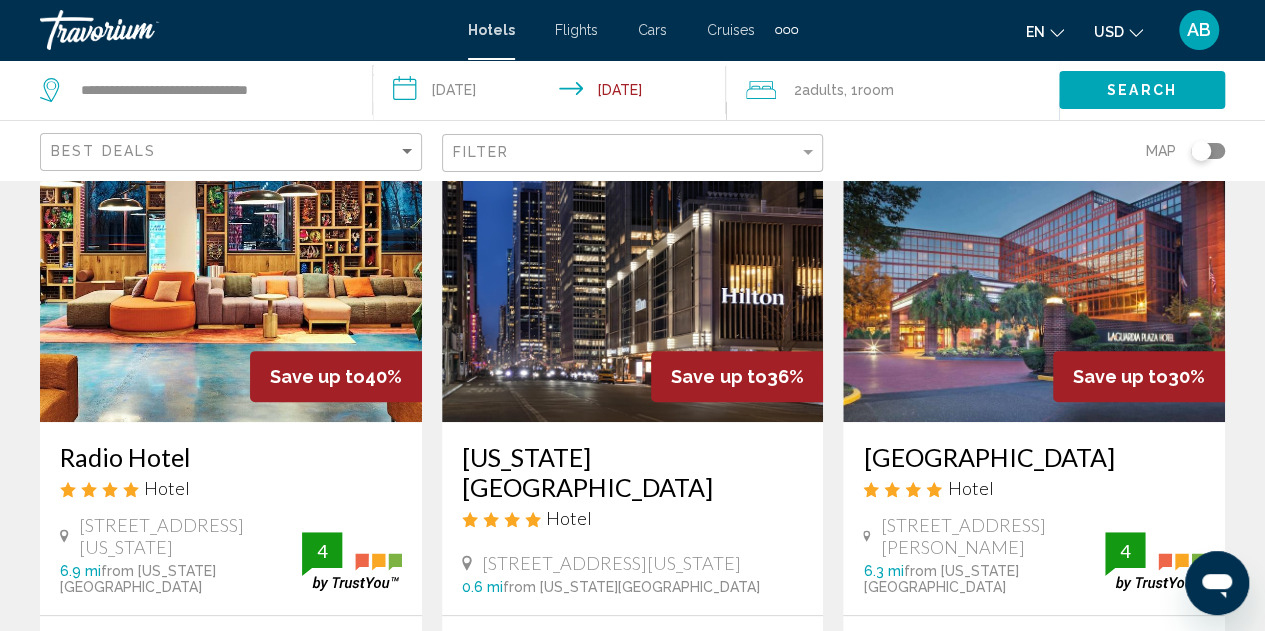 click 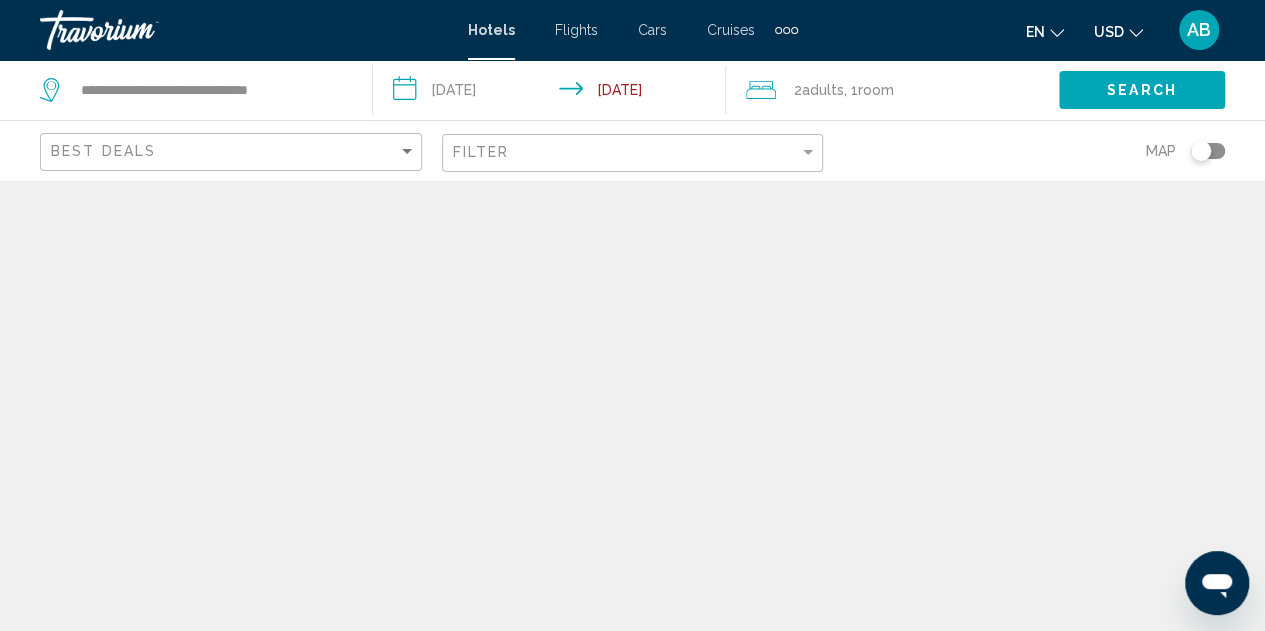 scroll, scrollTop: 0, scrollLeft: 0, axis: both 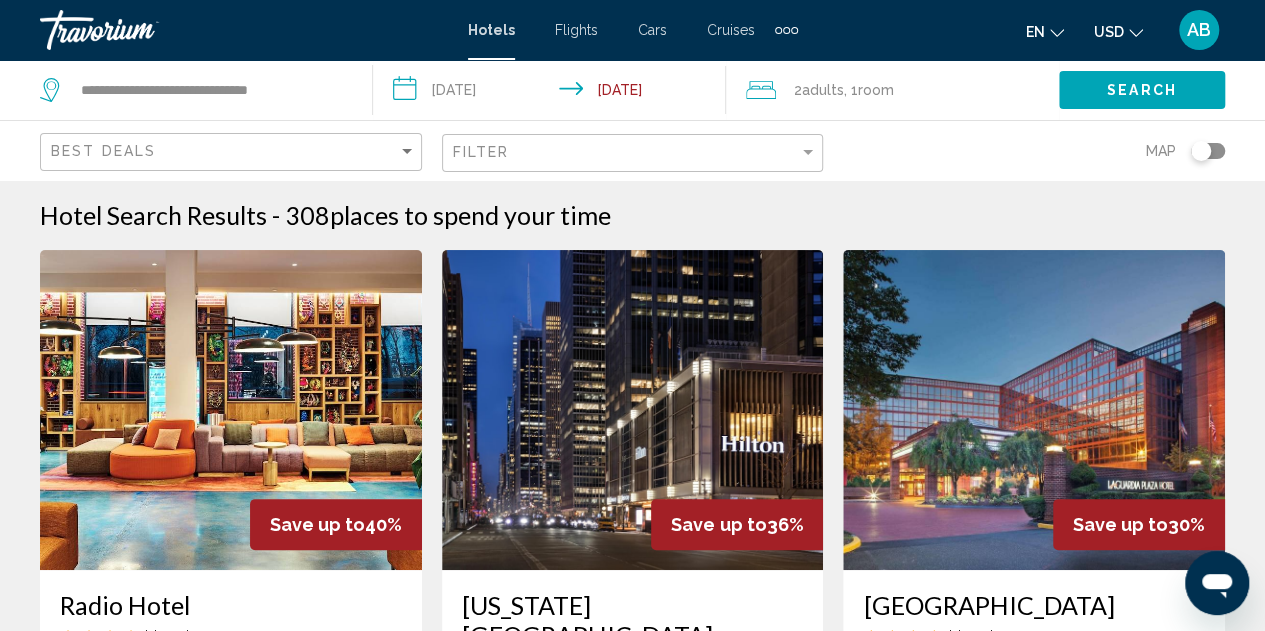 click 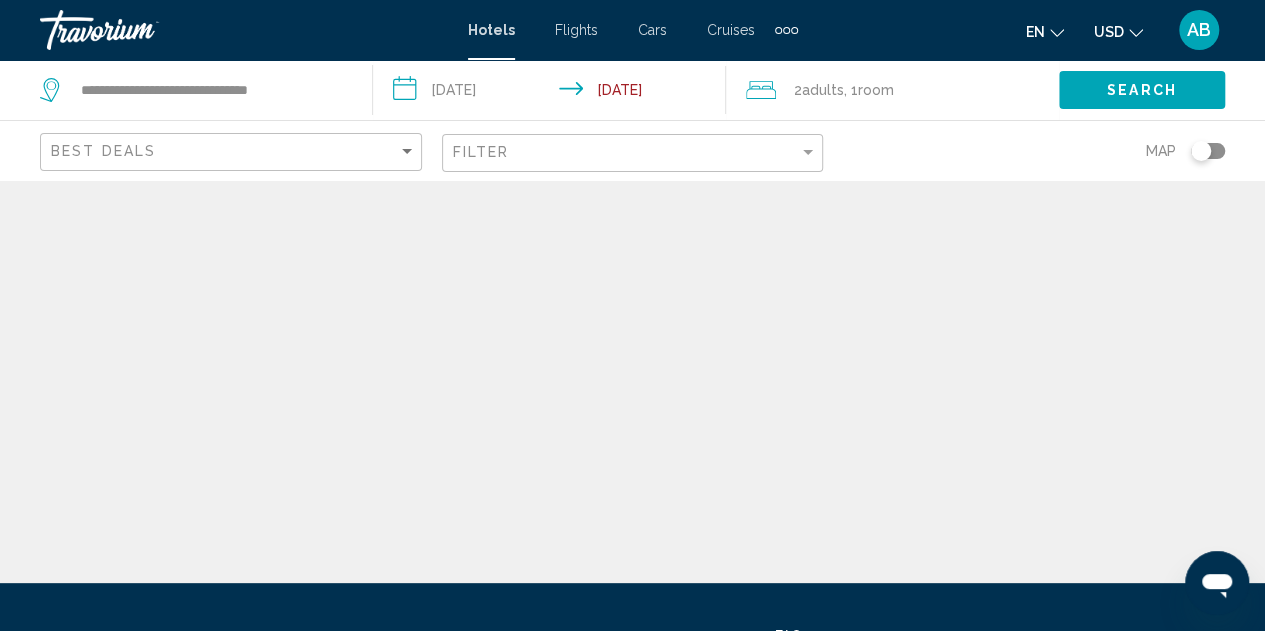 scroll, scrollTop: 0, scrollLeft: 0, axis: both 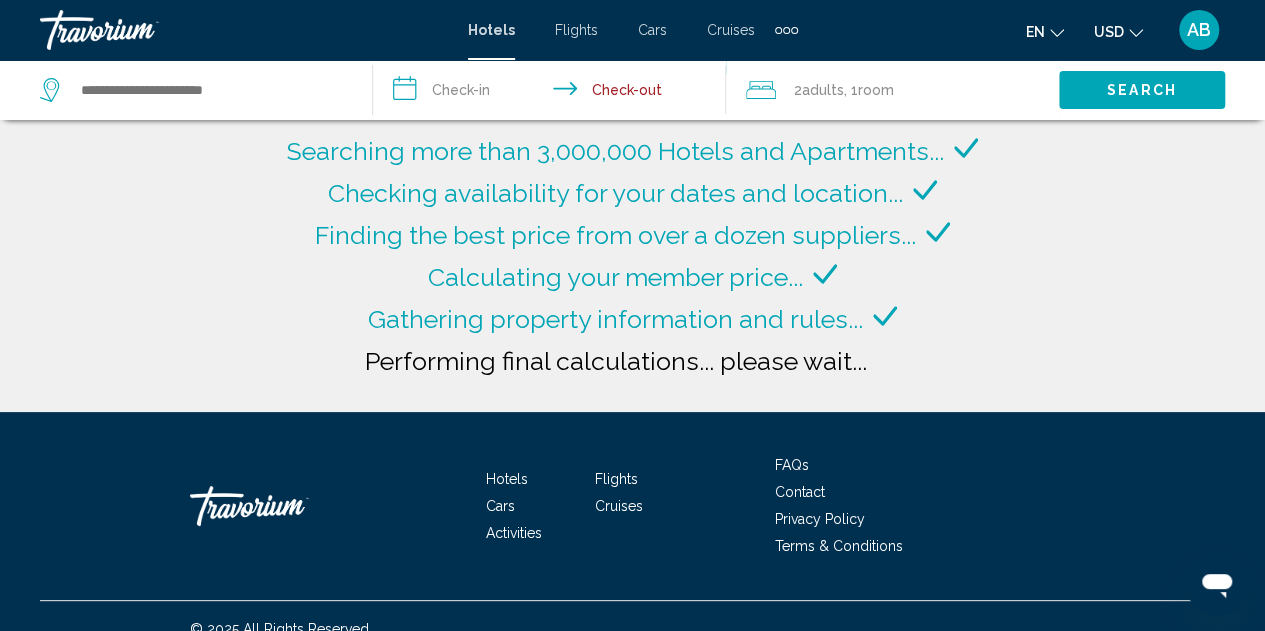 type on "**********" 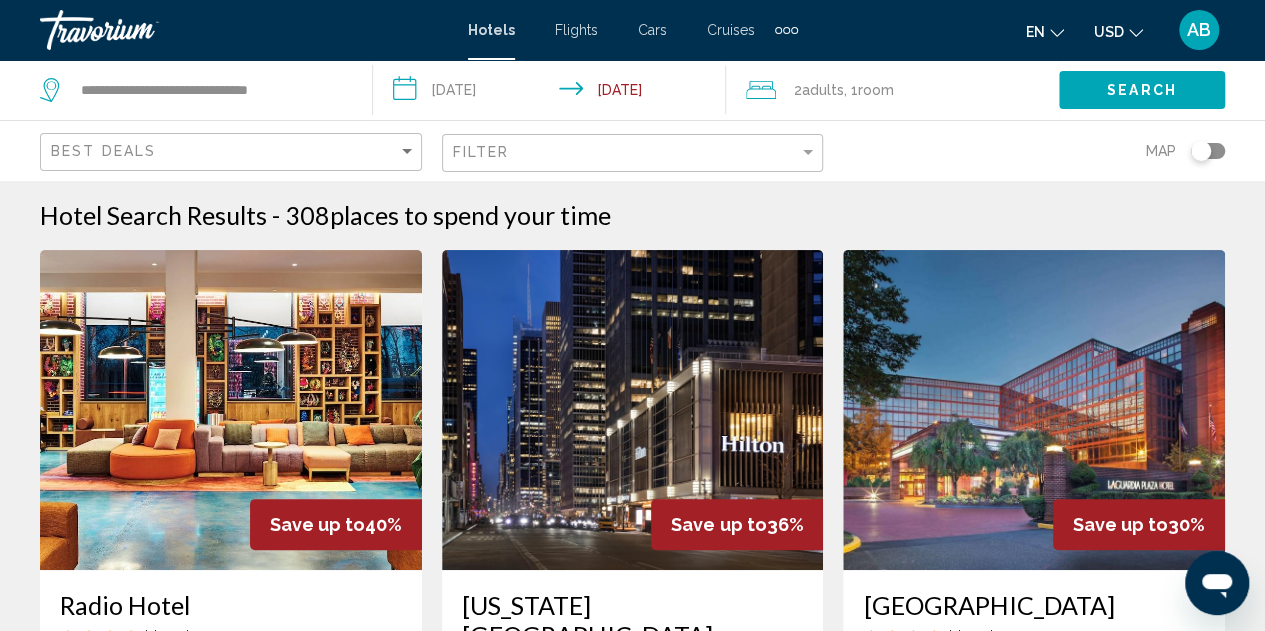click 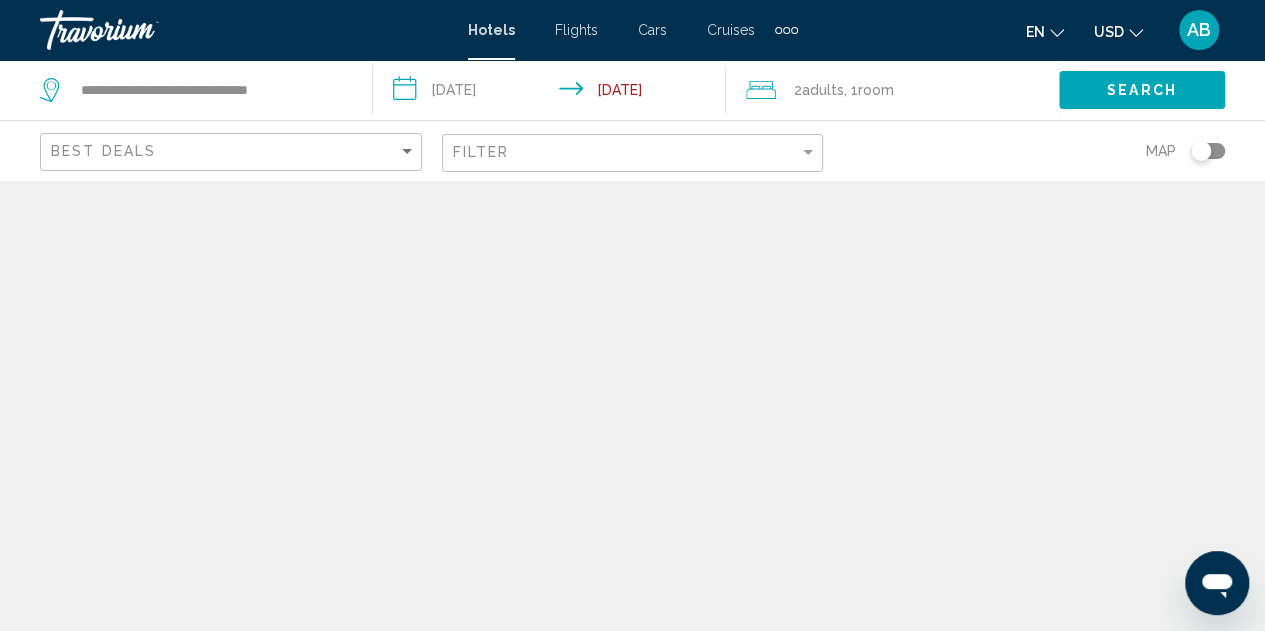 drag, startPoint x: 1207, startPoint y: 157, endPoint x: 1252, endPoint y: 166, distance: 45.891174 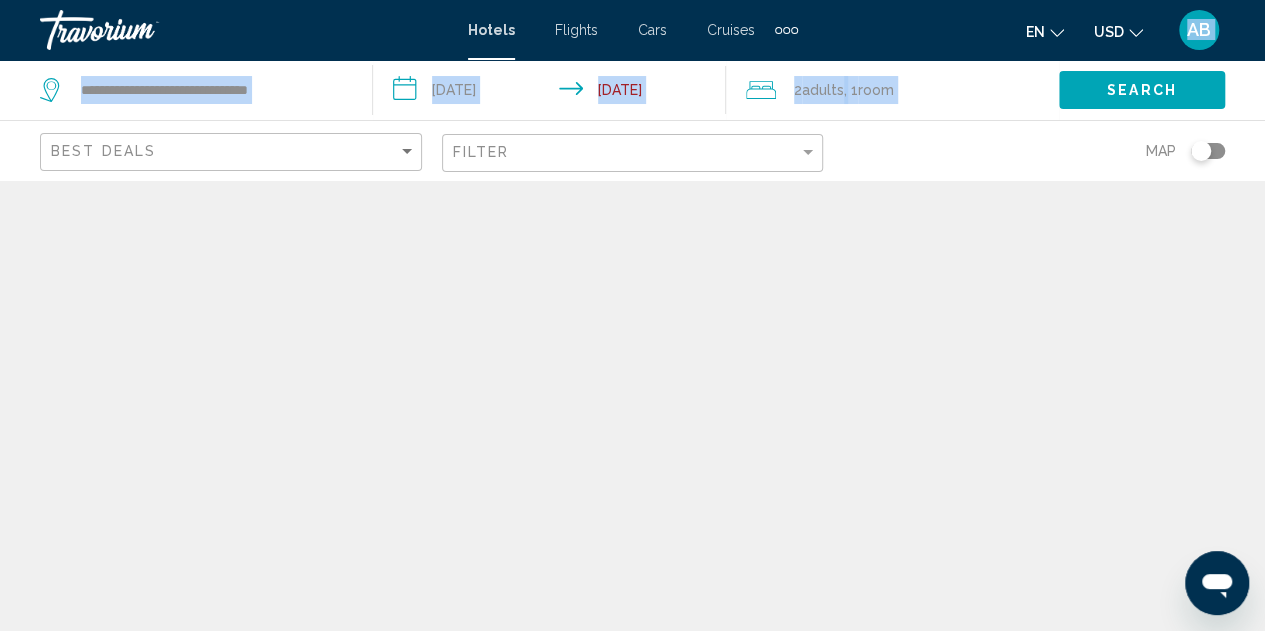 click on "**********" at bounding box center (632, 315) 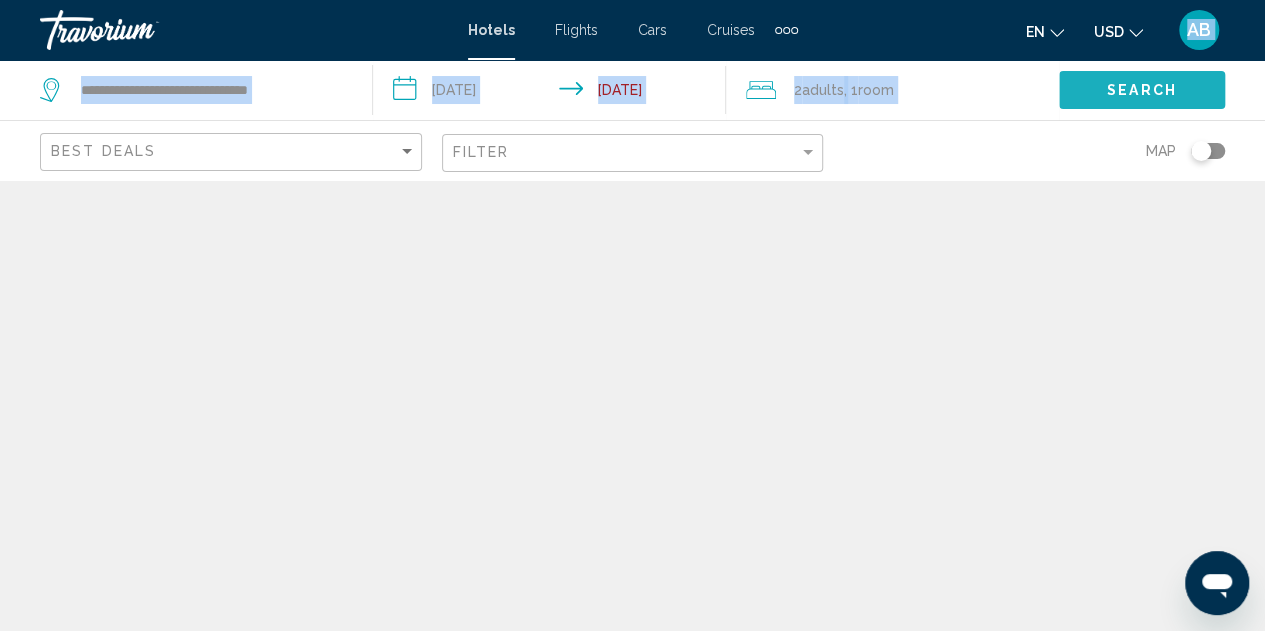 click on "Search" 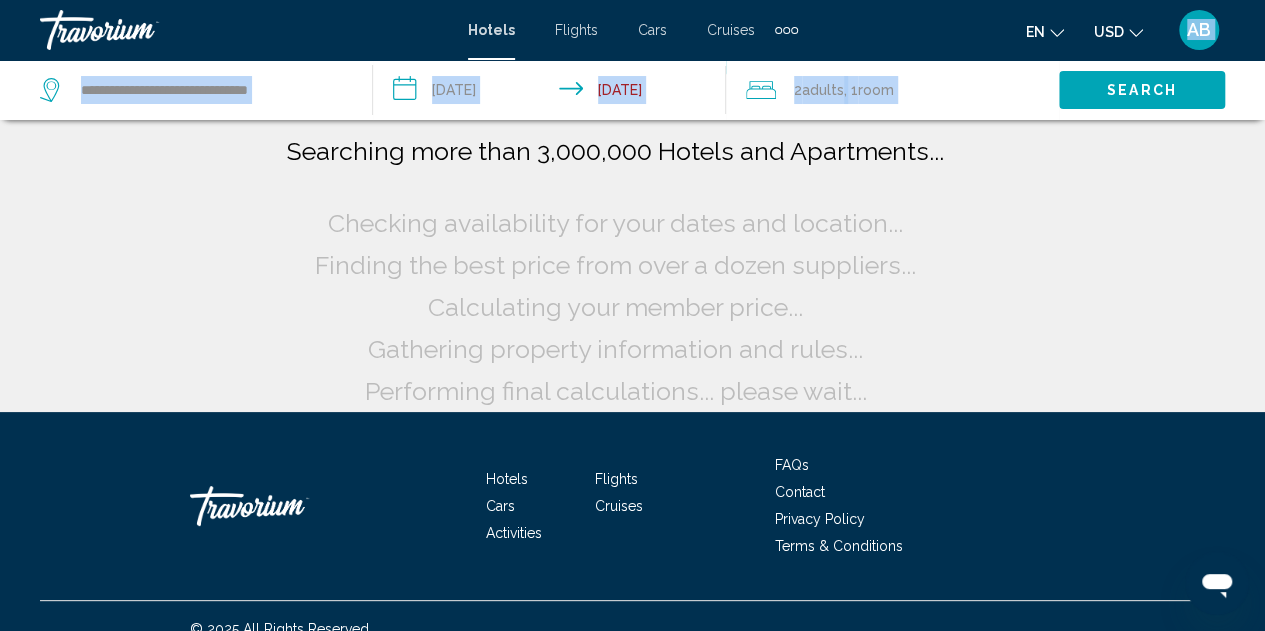 click on "Search" 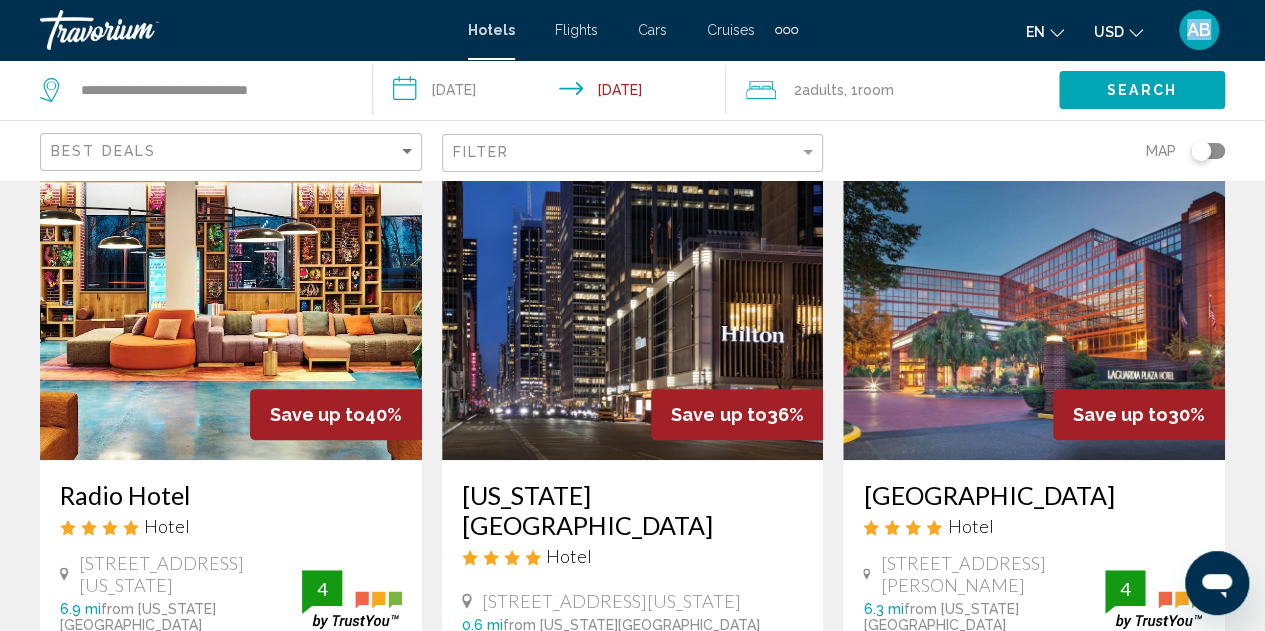 scroll, scrollTop: 0, scrollLeft: 0, axis: both 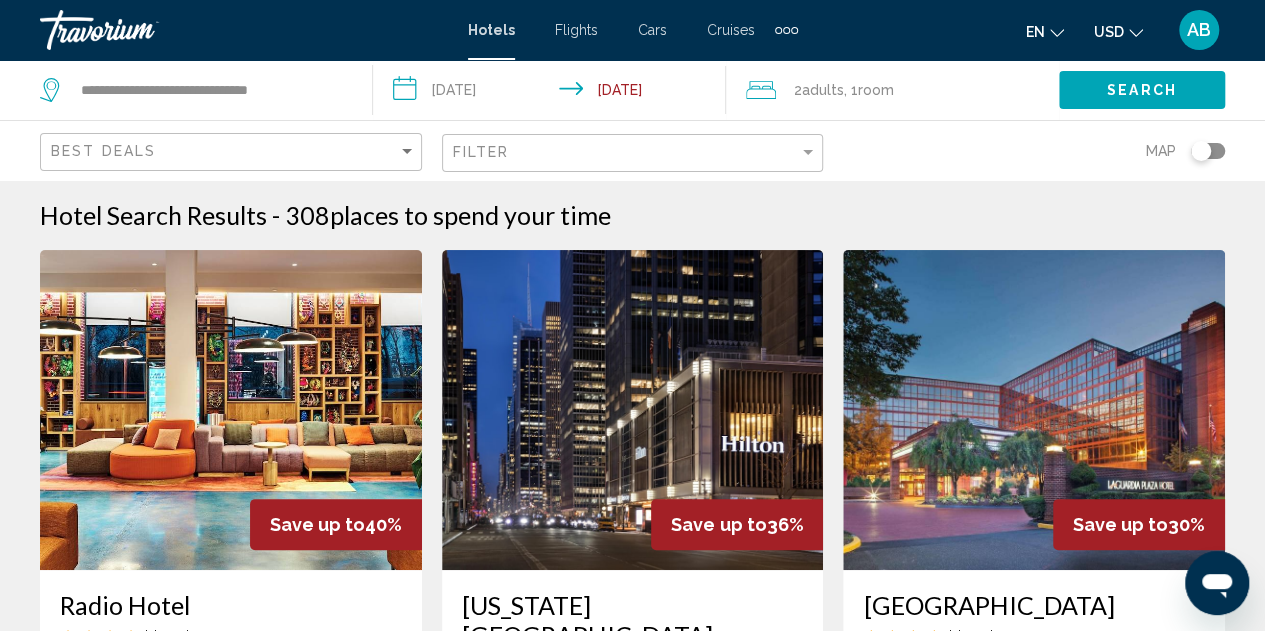 click on "Filter" 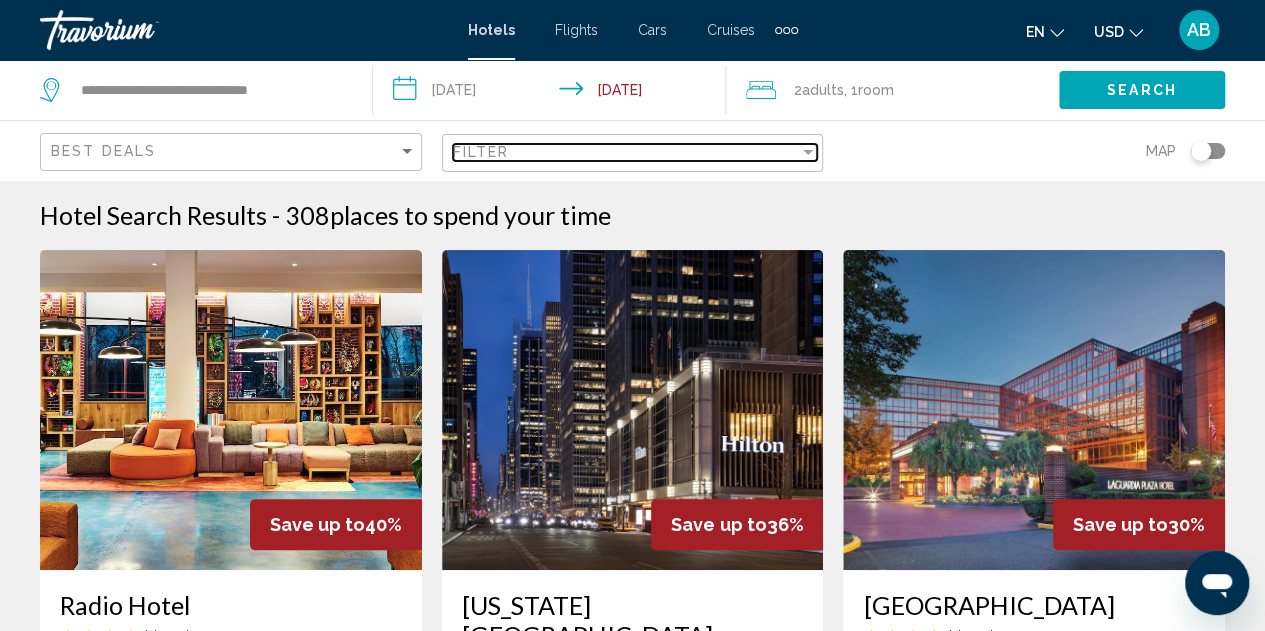 click on "Filter" at bounding box center (626, 152) 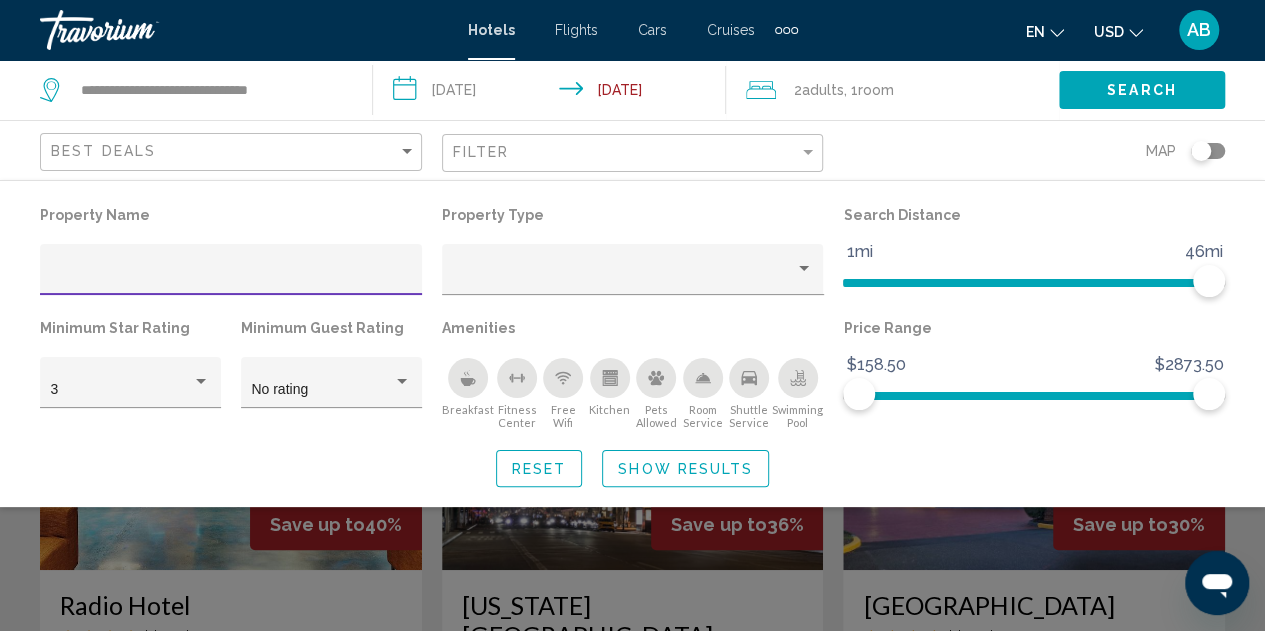 click 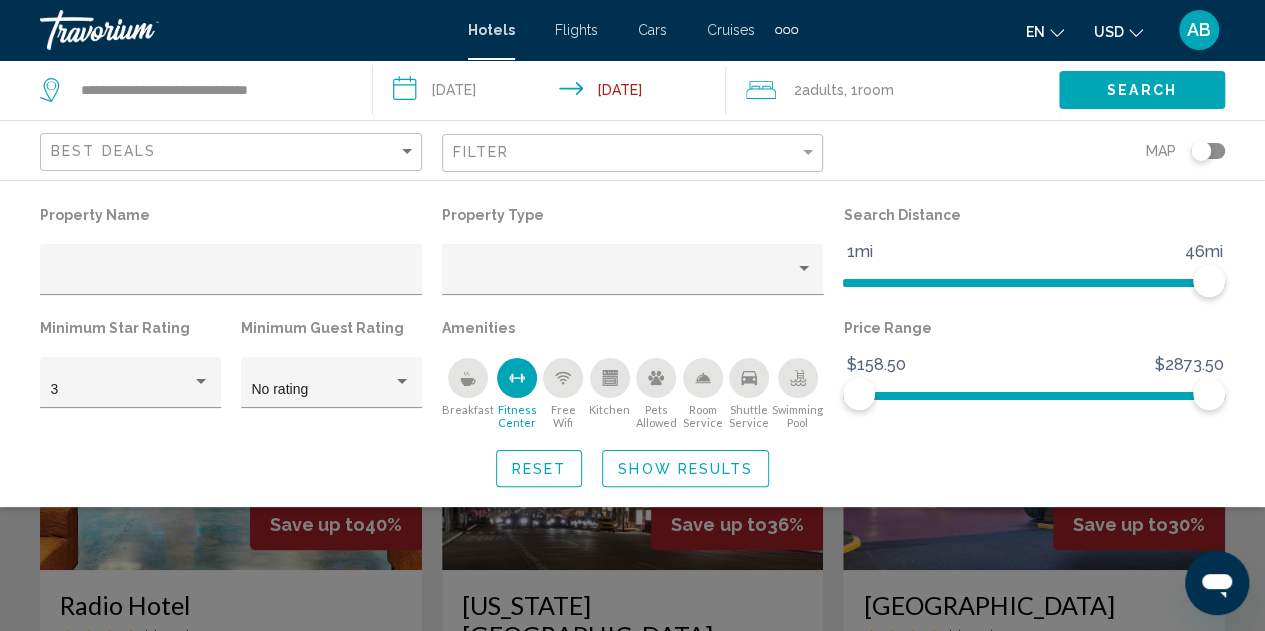 click 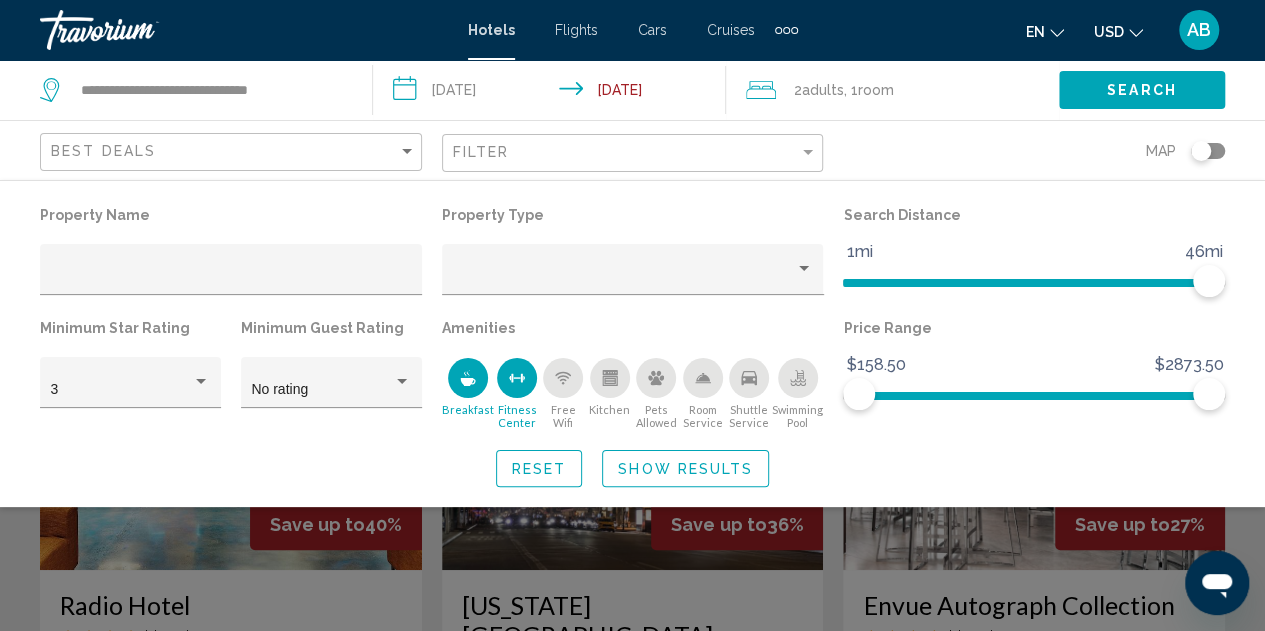 click 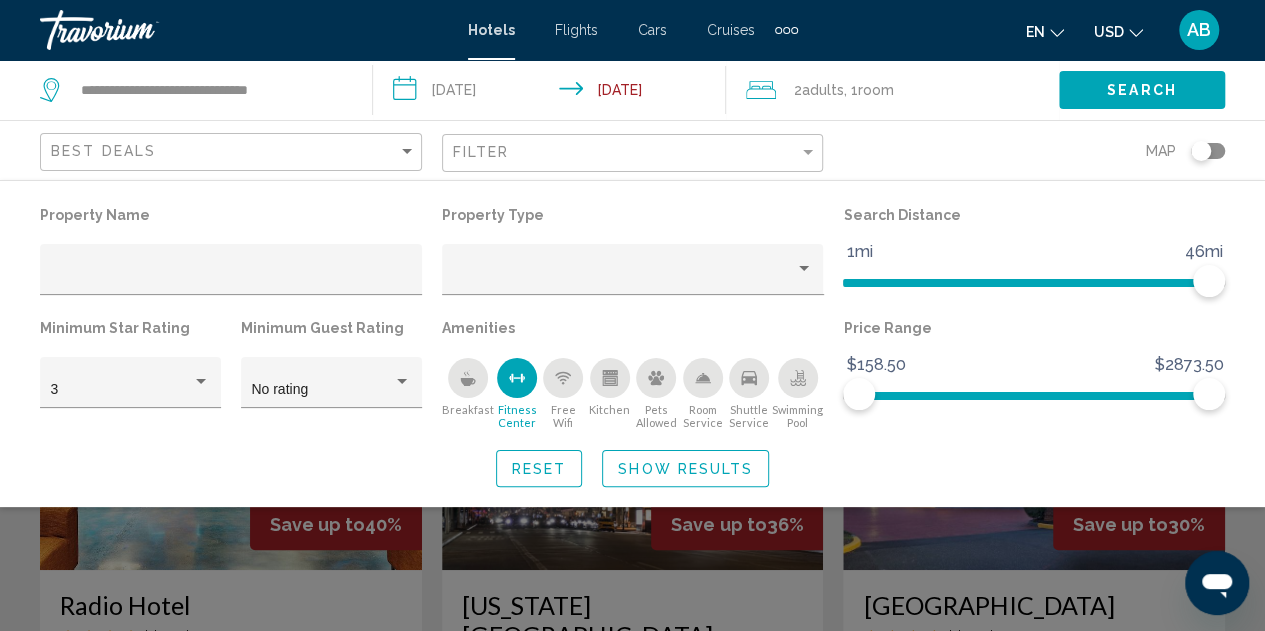 click 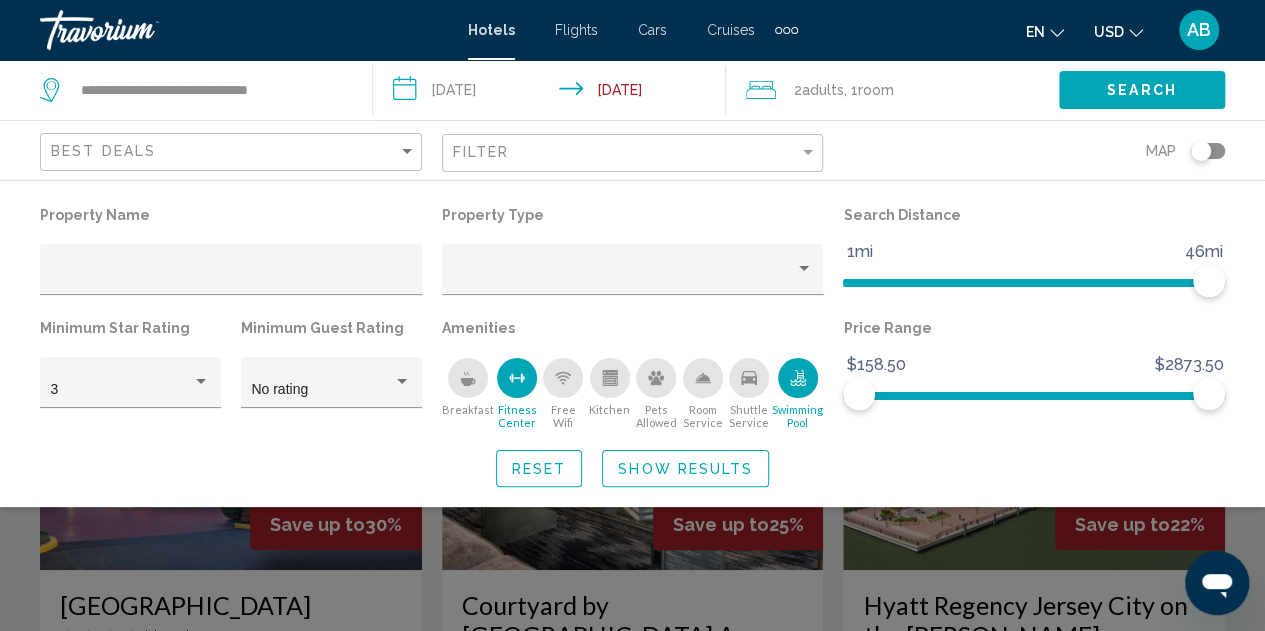 click 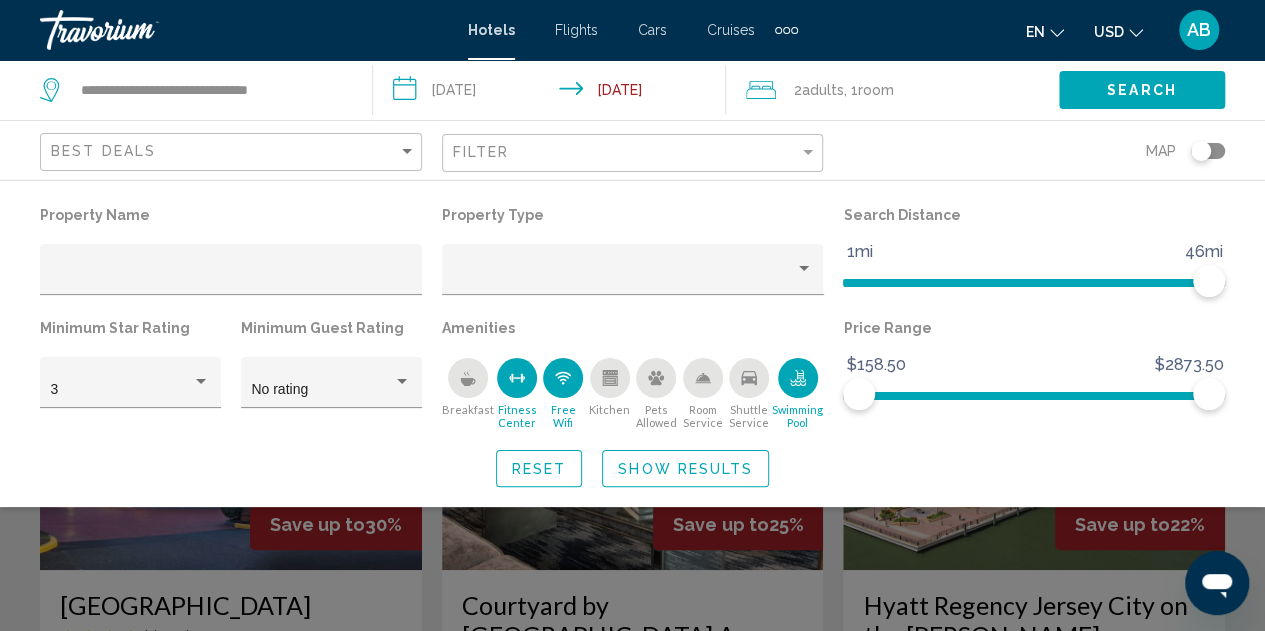 click 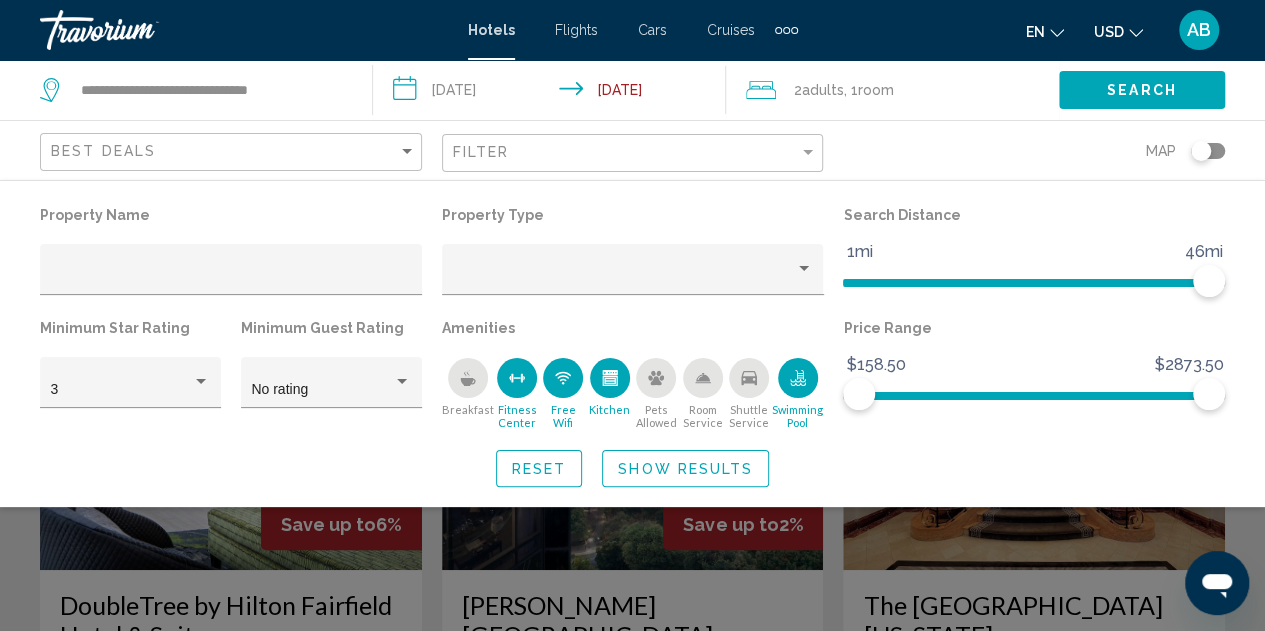 click on "Show Results" 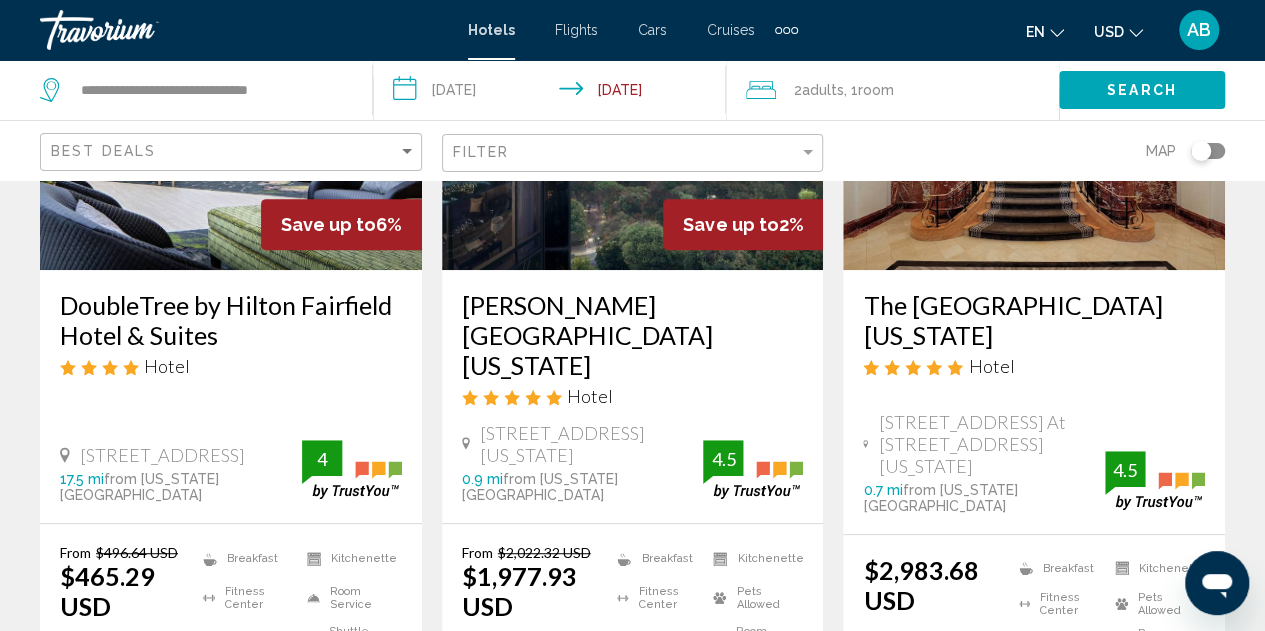 scroll, scrollTop: 0, scrollLeft: 0, axis: both 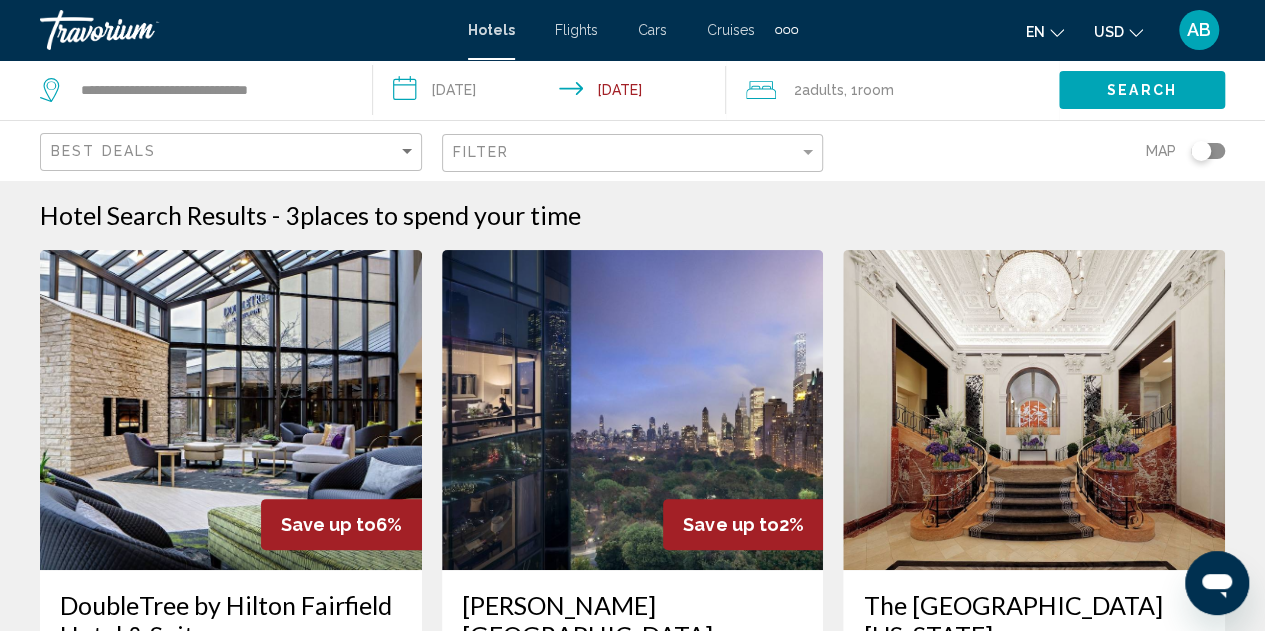 click on "**********" at bounding box center [553, 93] 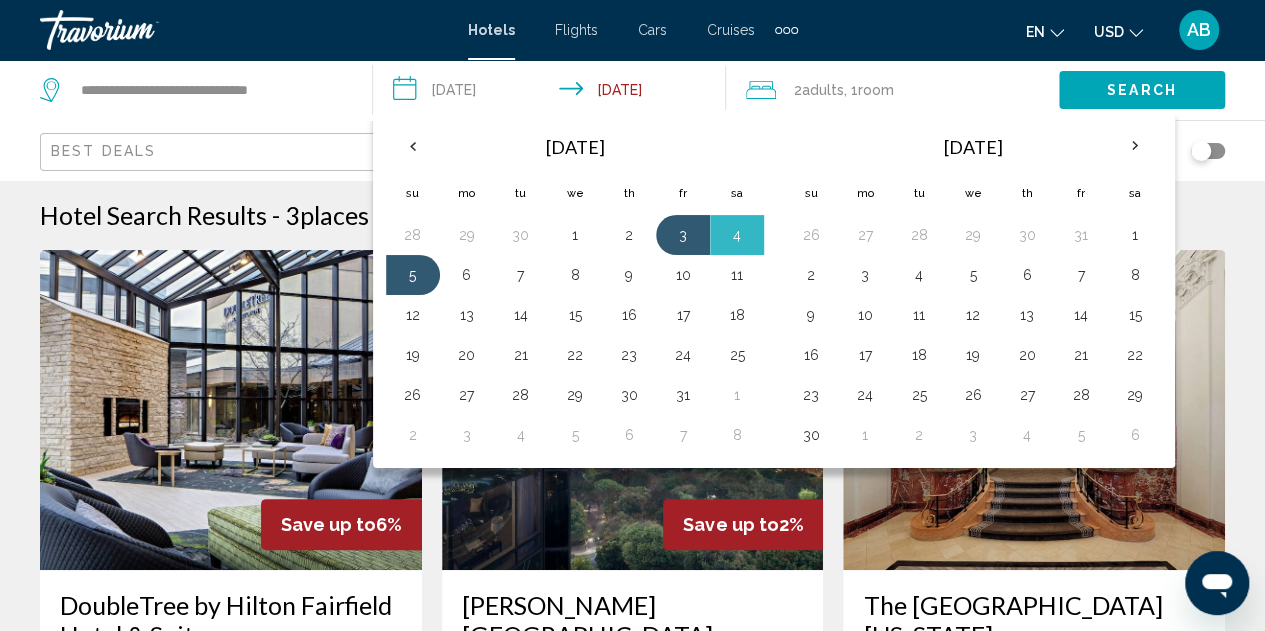 click at bounding box center [244, 30] 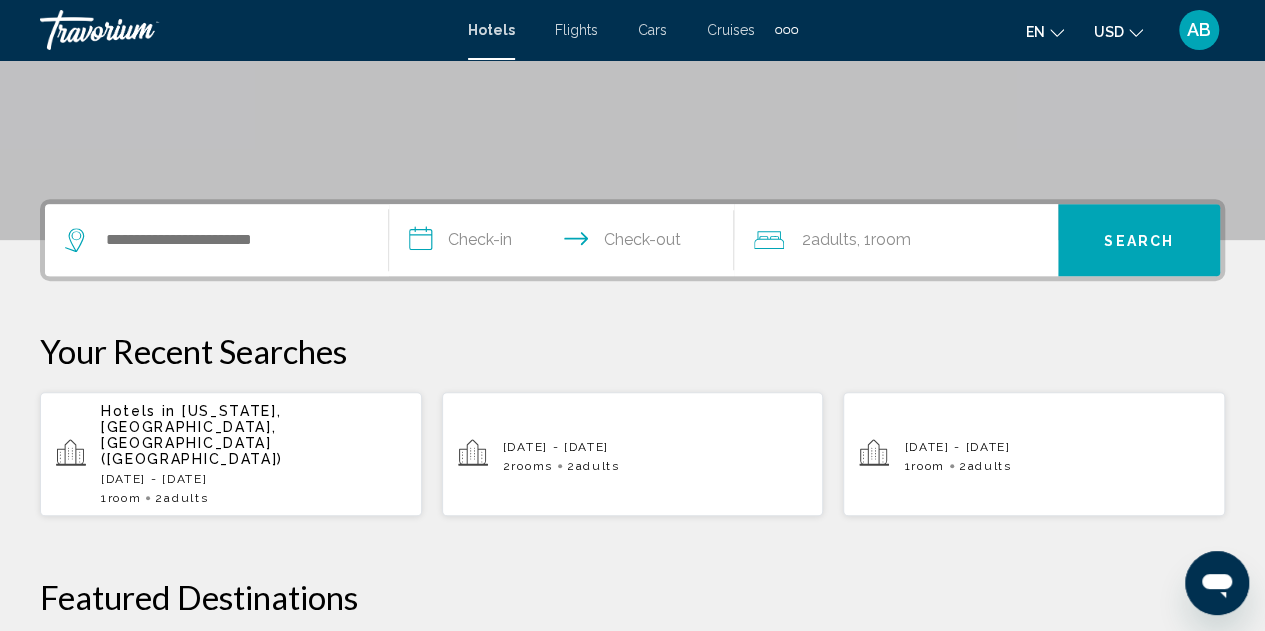 scroll, scrollTop: 400, scrollLeft: 0, axis: vertical 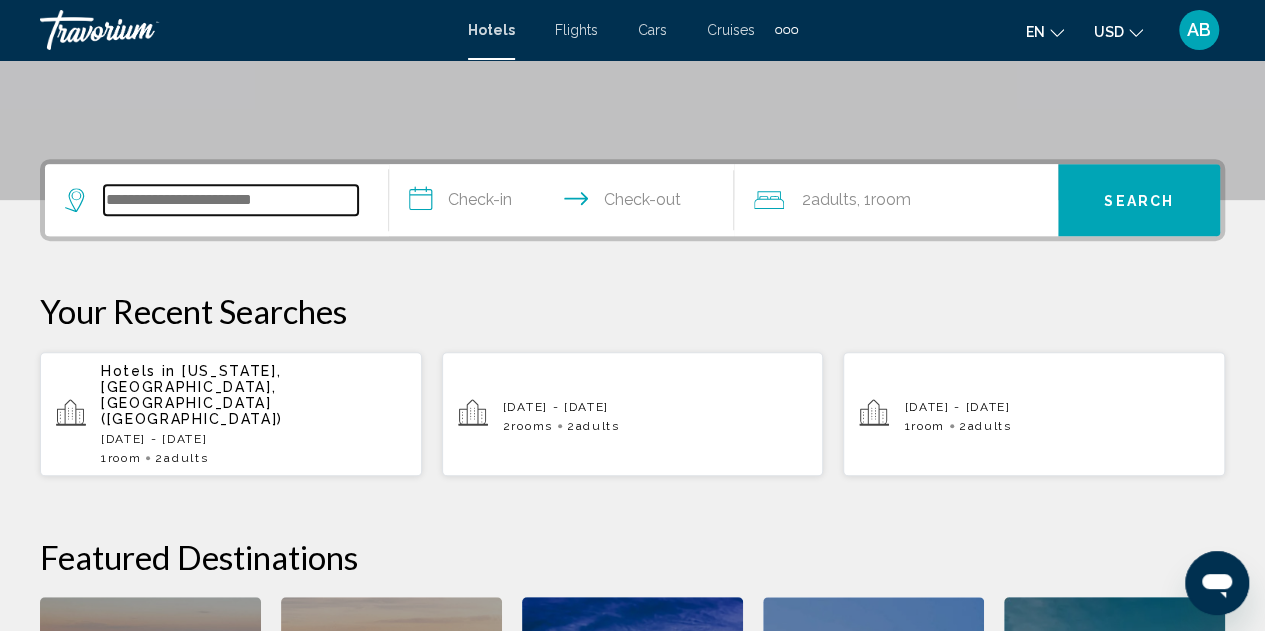 click at bounding box center (231, 200) 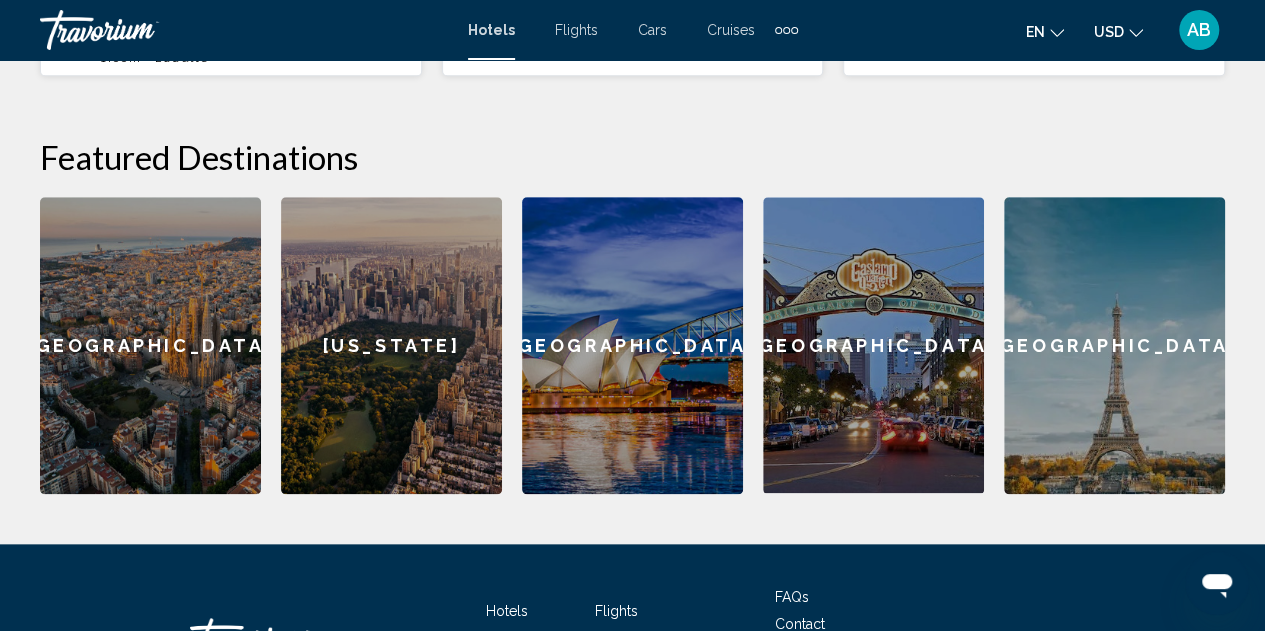 scroll, scrollTop: 0, scrollLeft: 0, axis: both 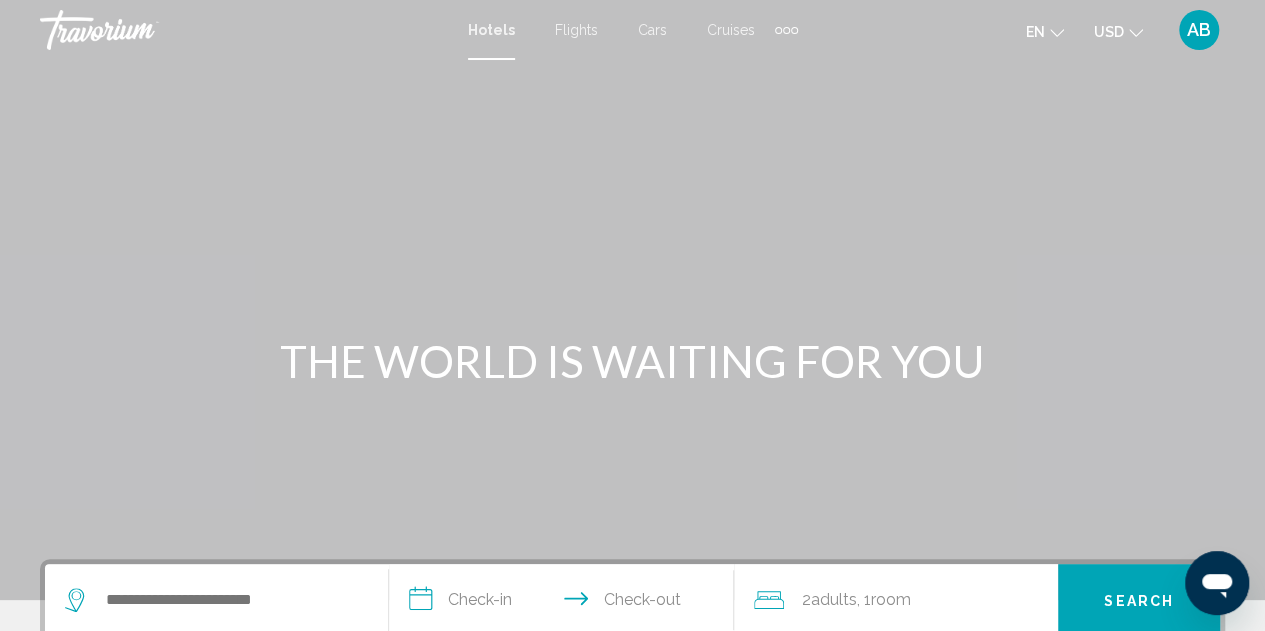 click on "Hotels" at bounding box center [491, 30] 